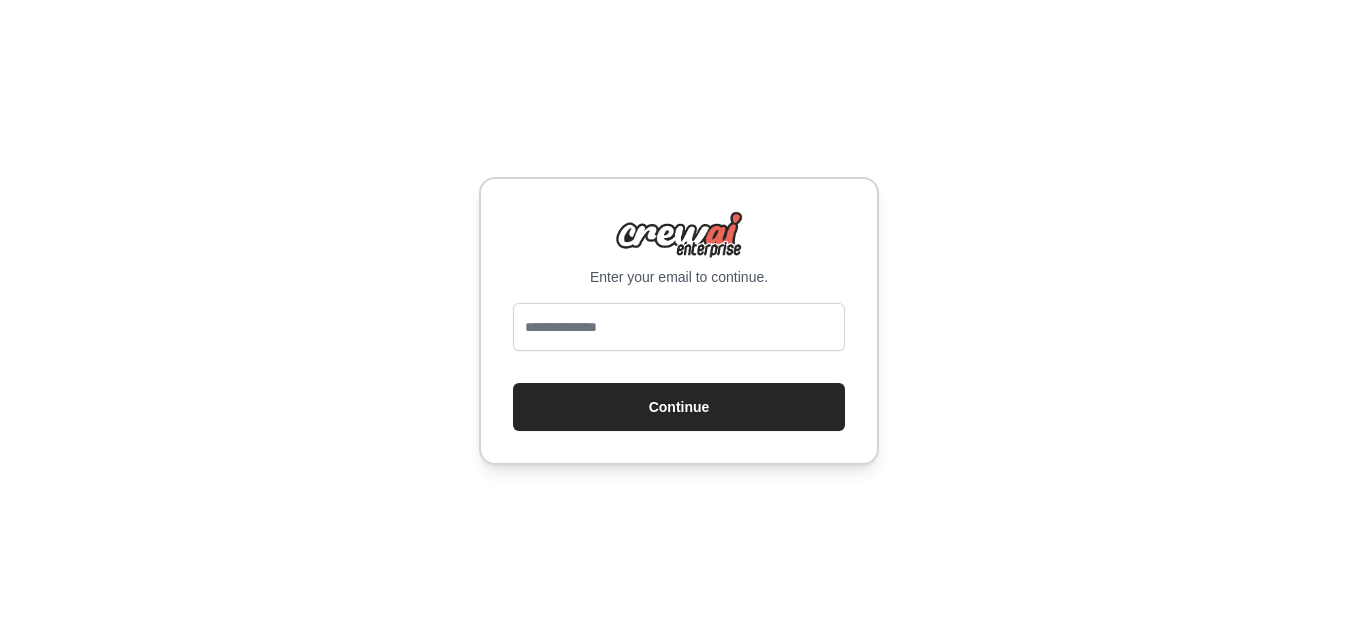 scroll, scrollTop: 0, scrollLeft: 0, axis: both 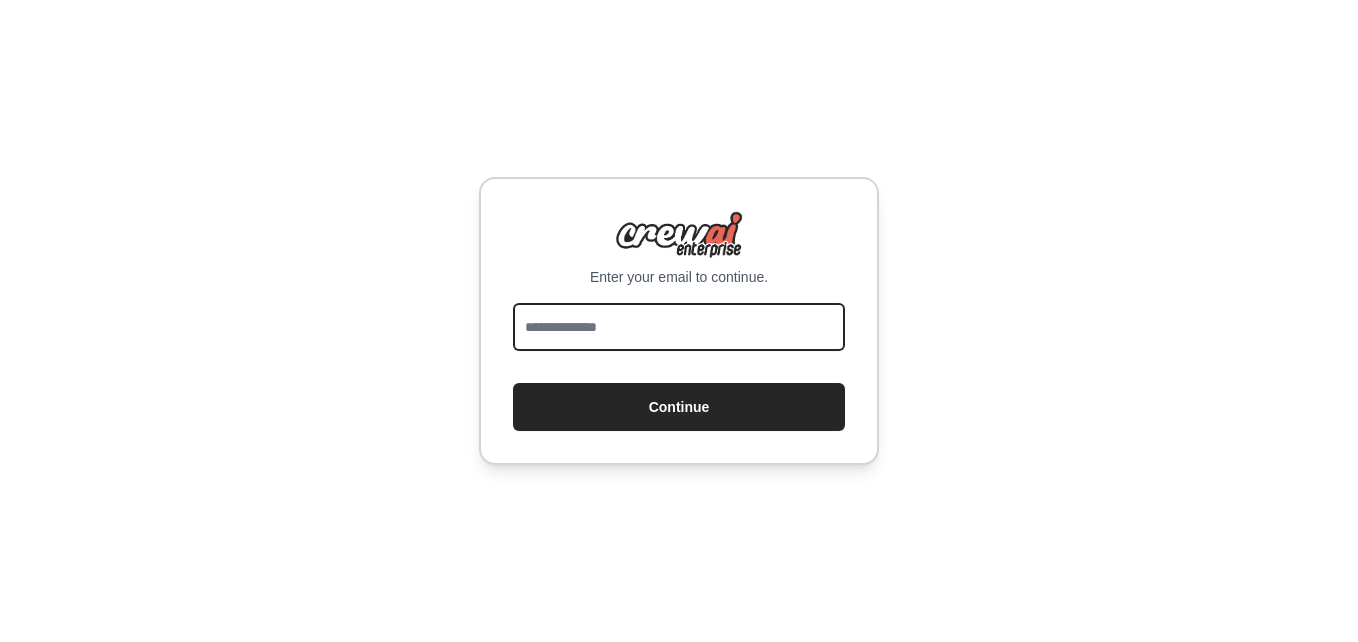 click at bounding box center (679, 327) 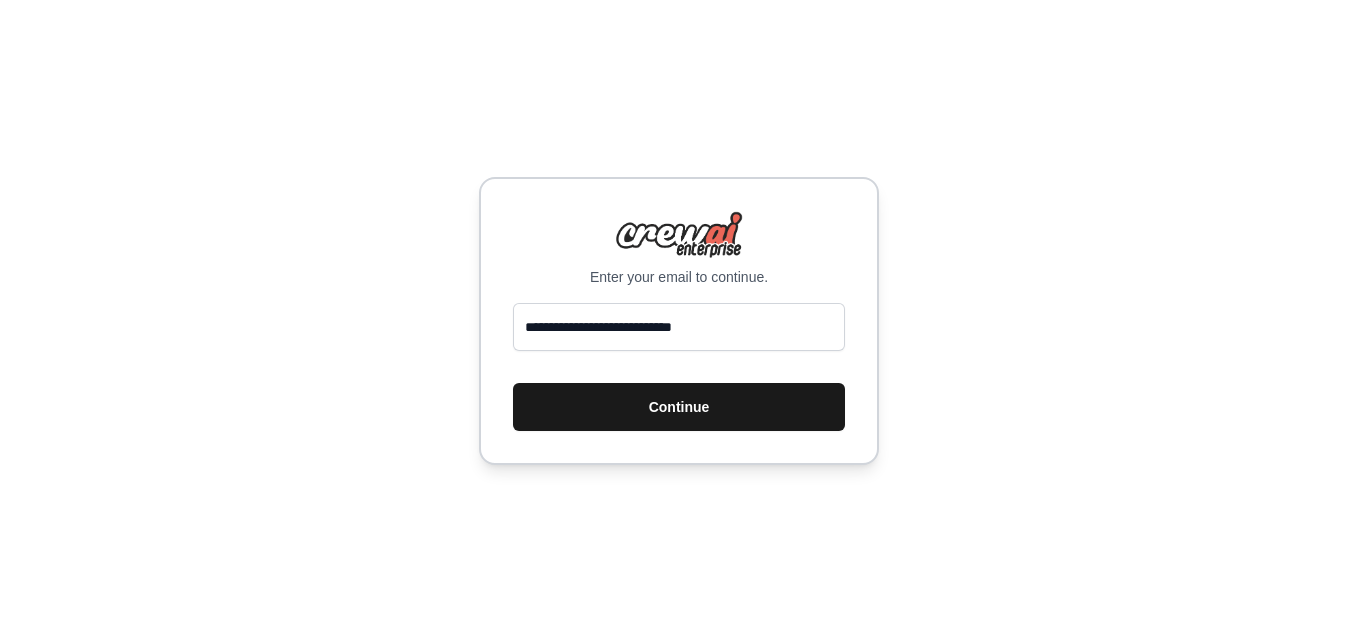 click on "Continue" at bounding box center [679, 407] 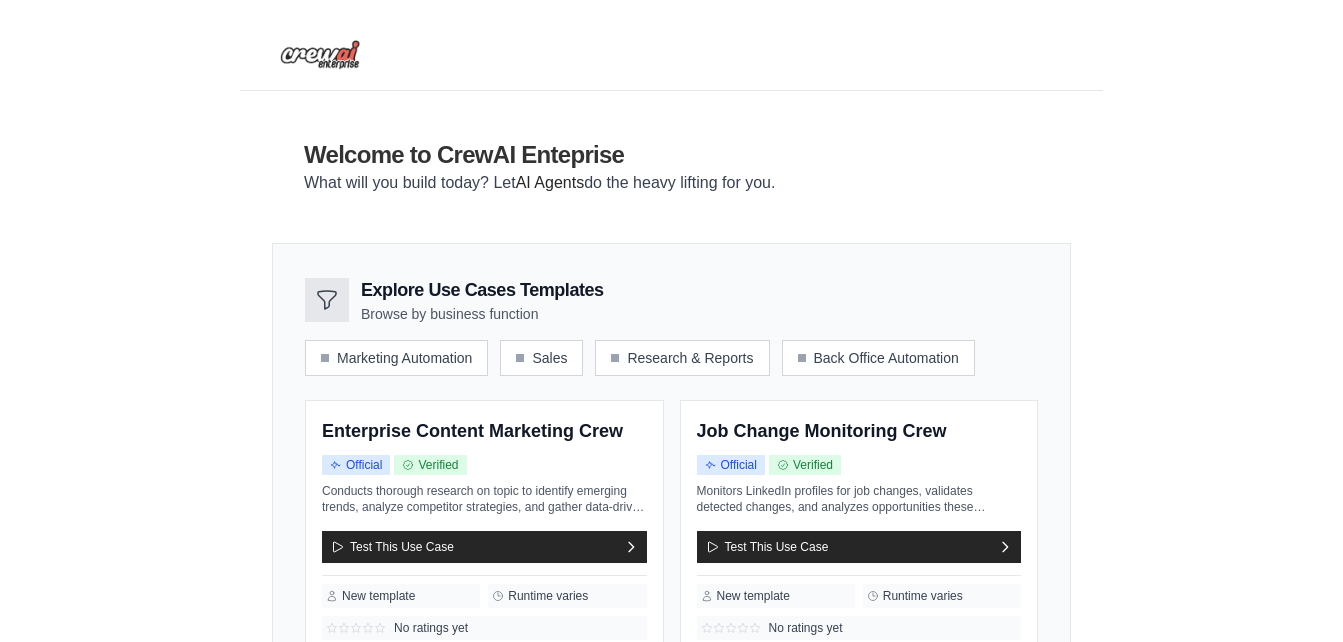 scroll, scrollTop: 0, scrollLeft: 0, axis: both 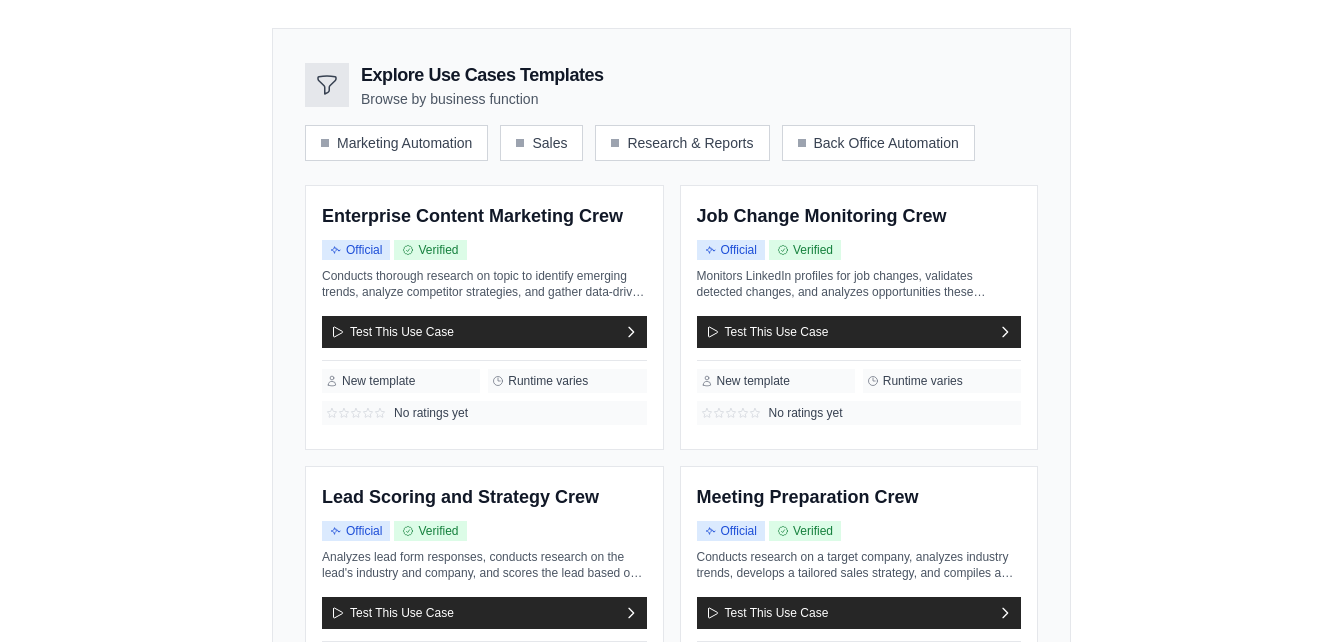 click on "Enterprise Content Marketing Crew
Official
Verified
No ratings yet" at bounding box center [671, 598] 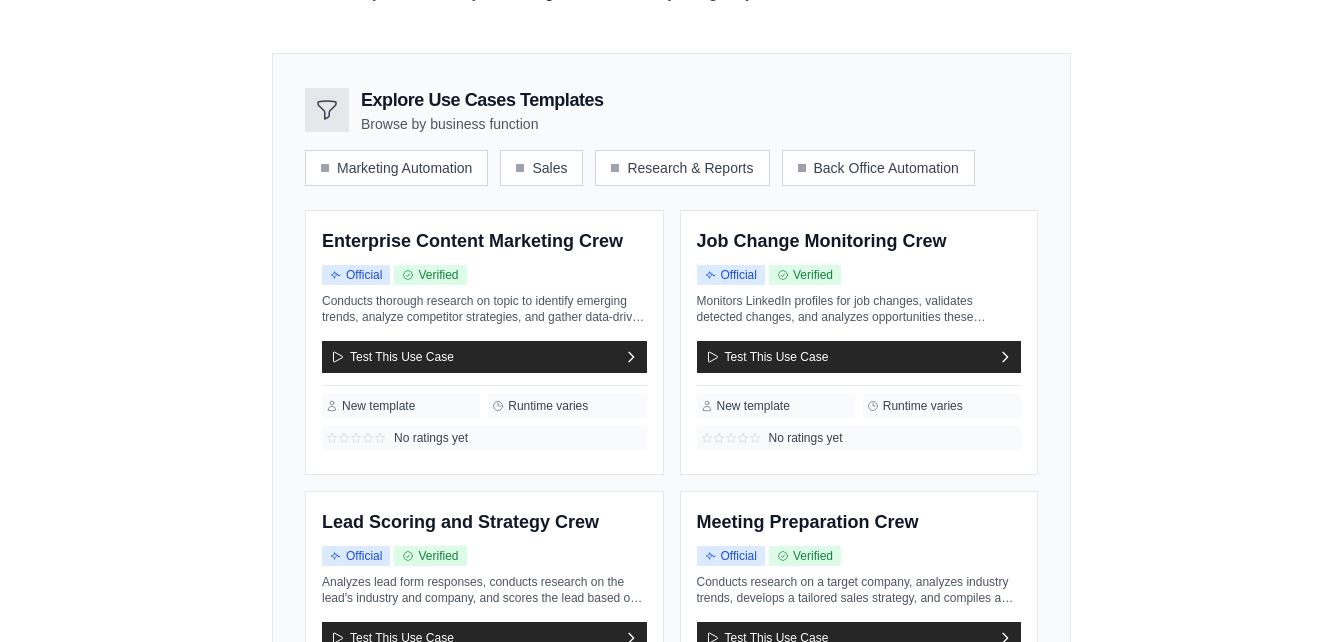 scroll, scrollTop: 189, scrollLeft: 0, axis: vertical 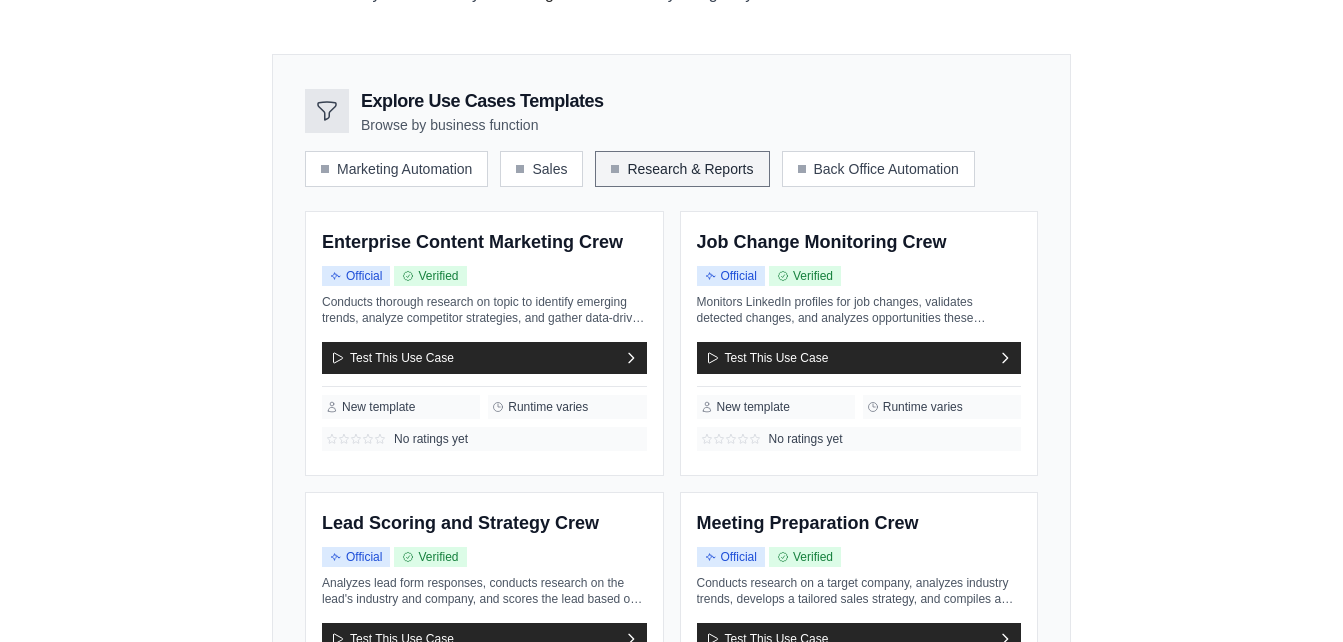 click on "Research & Reports" at bounding box center [682, 169] 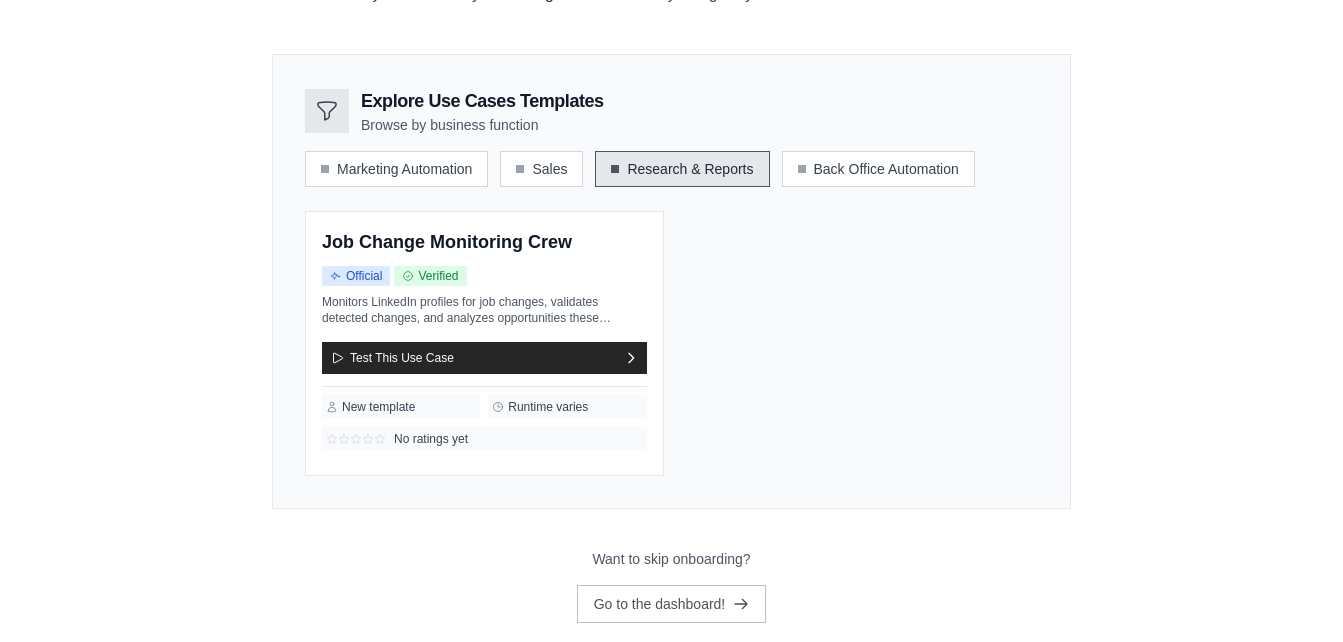 click on "Research & Reports" at bounding box center [682, 169] 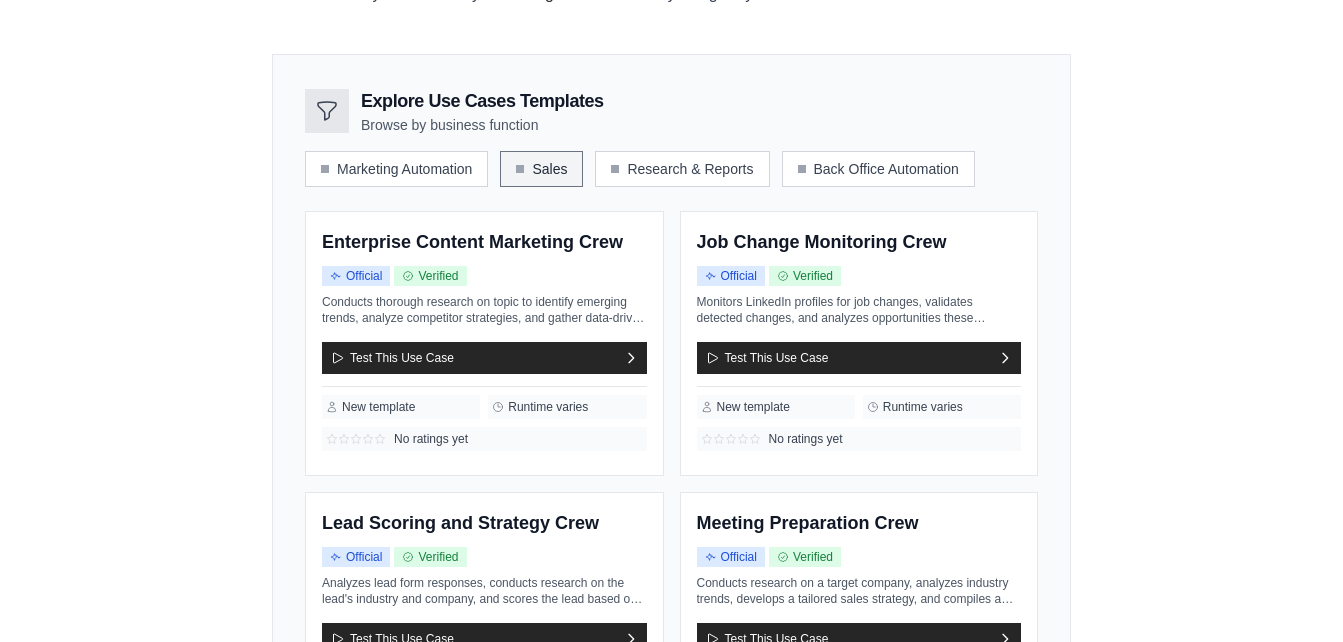 click on "Sales" at bounding box center [541, 169] 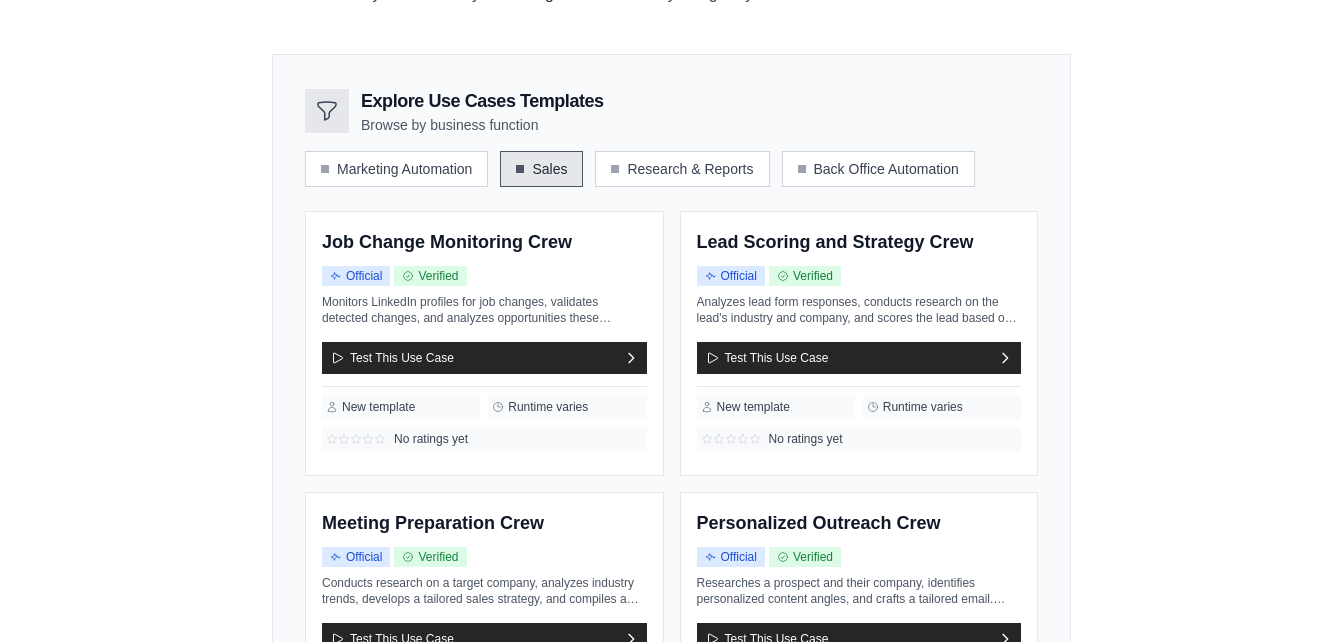 click on "Sales" at bounding box center (541, 169) 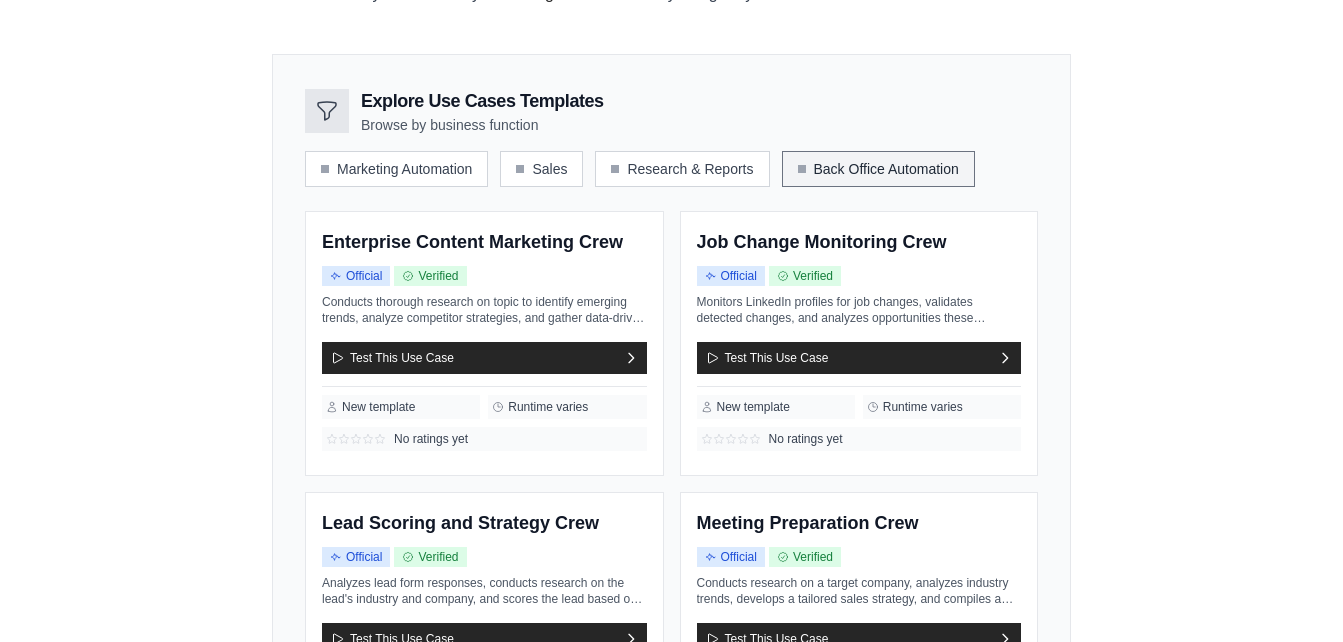 click on "Back Office Automation" at bounding box center (878, 169) 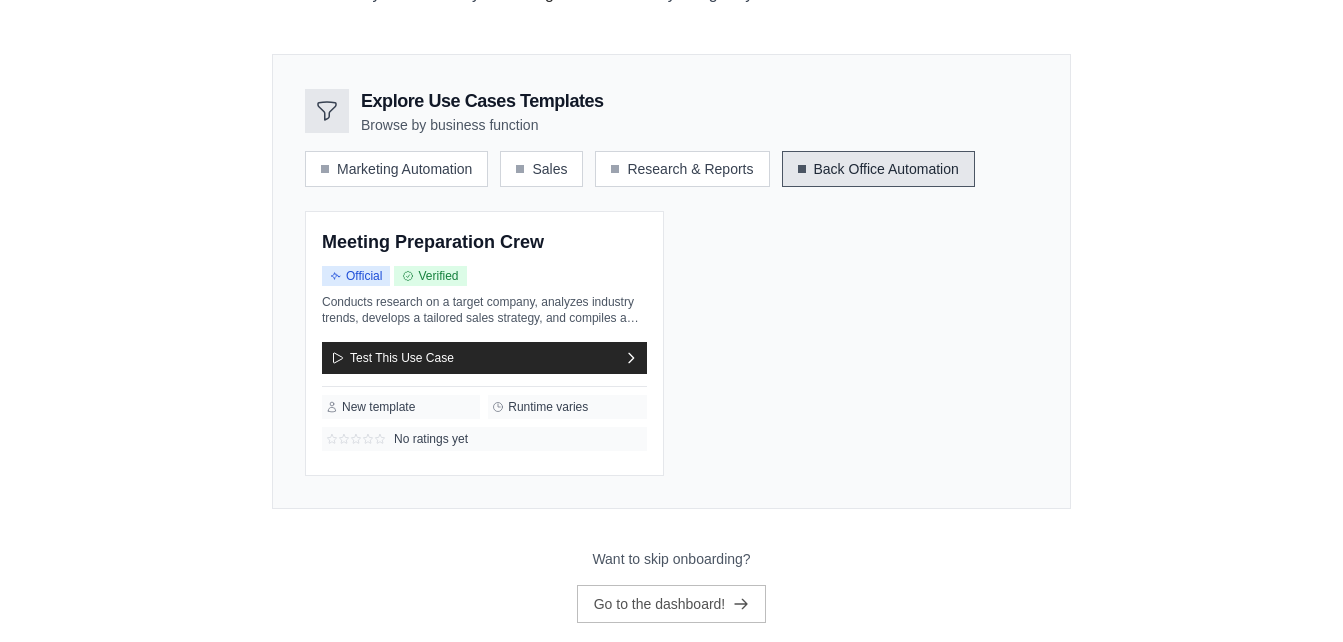 click on "Back Office Automation" at bounding box center [878, 169] 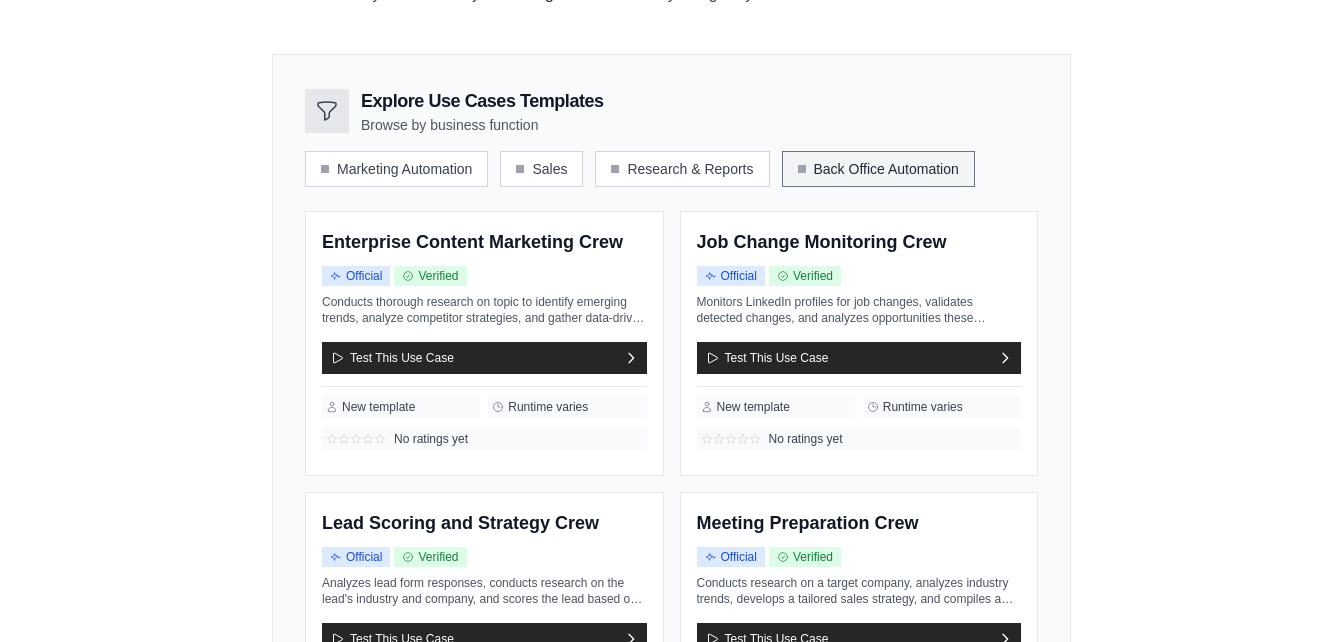 click on "Back Office Automation" at bounding box center (878, 169) 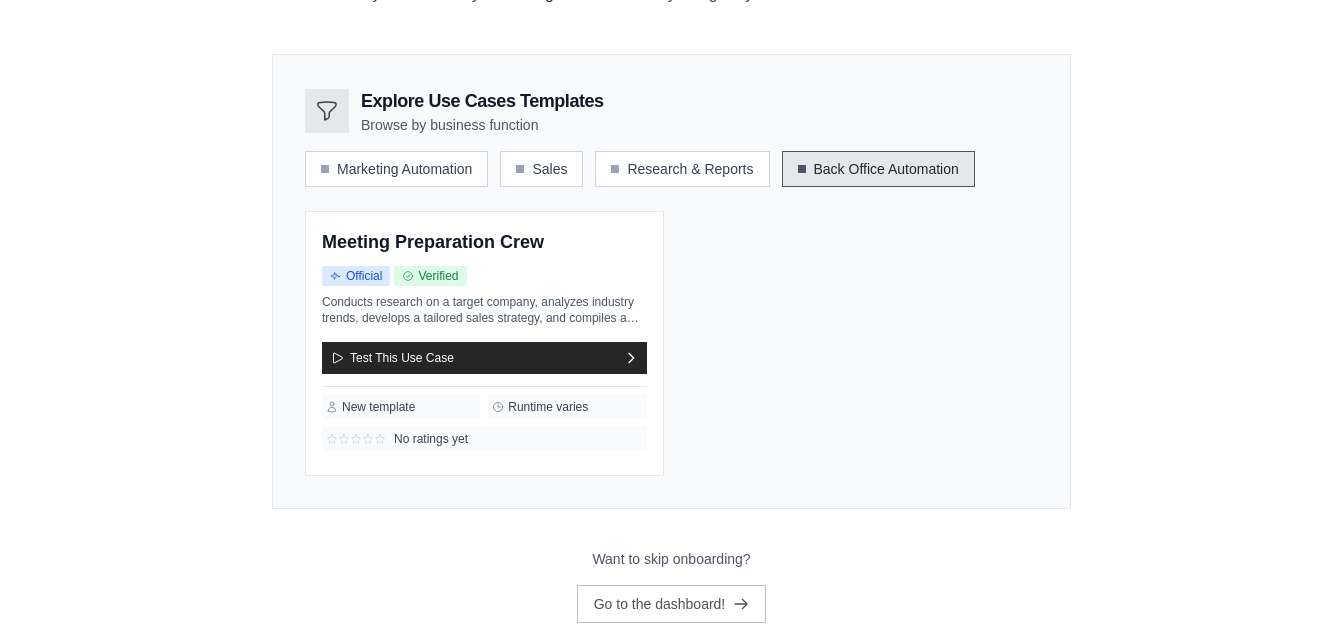 click on "Back Office Automation" at bounding box center (878, 169) 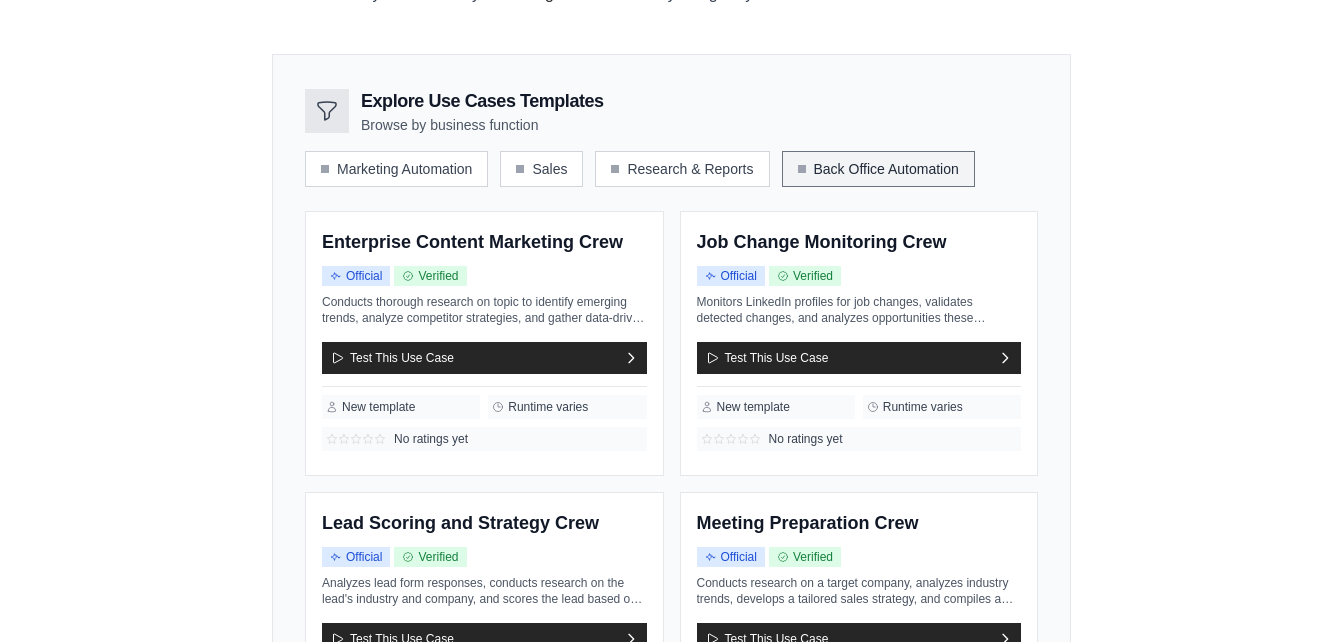click on "Back Office Automation" at bounding box center [878, 169] 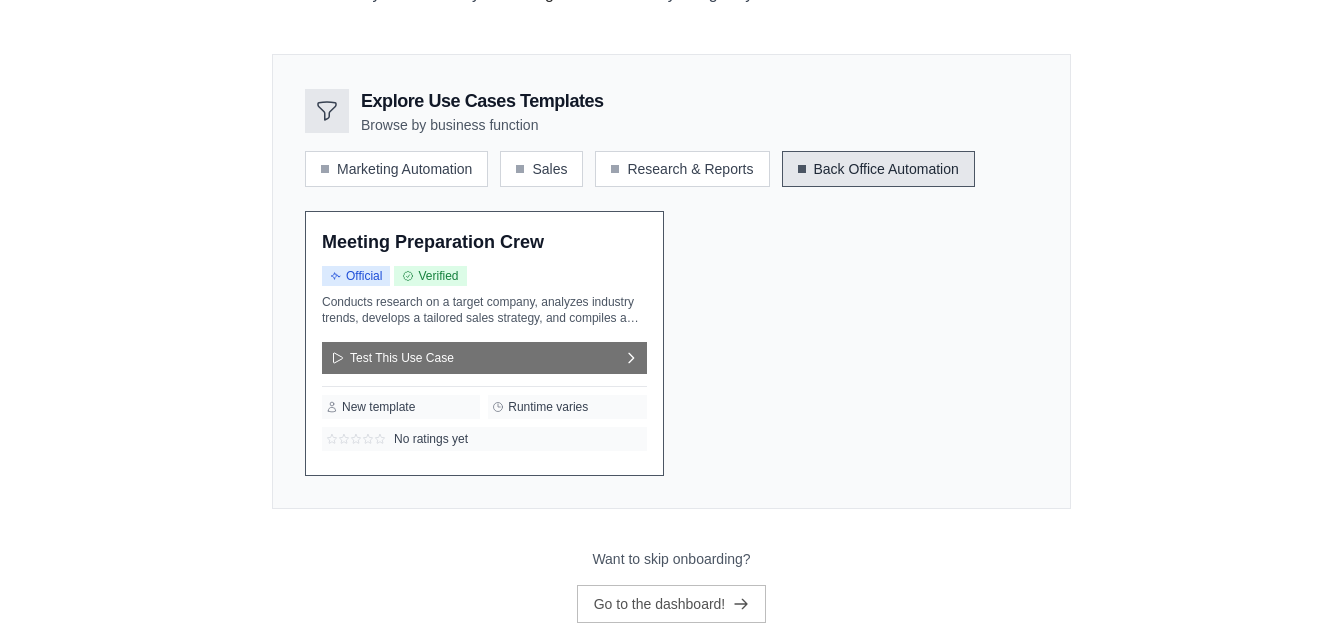 click on "Test This Use Case" at bounding box center (484, 358) 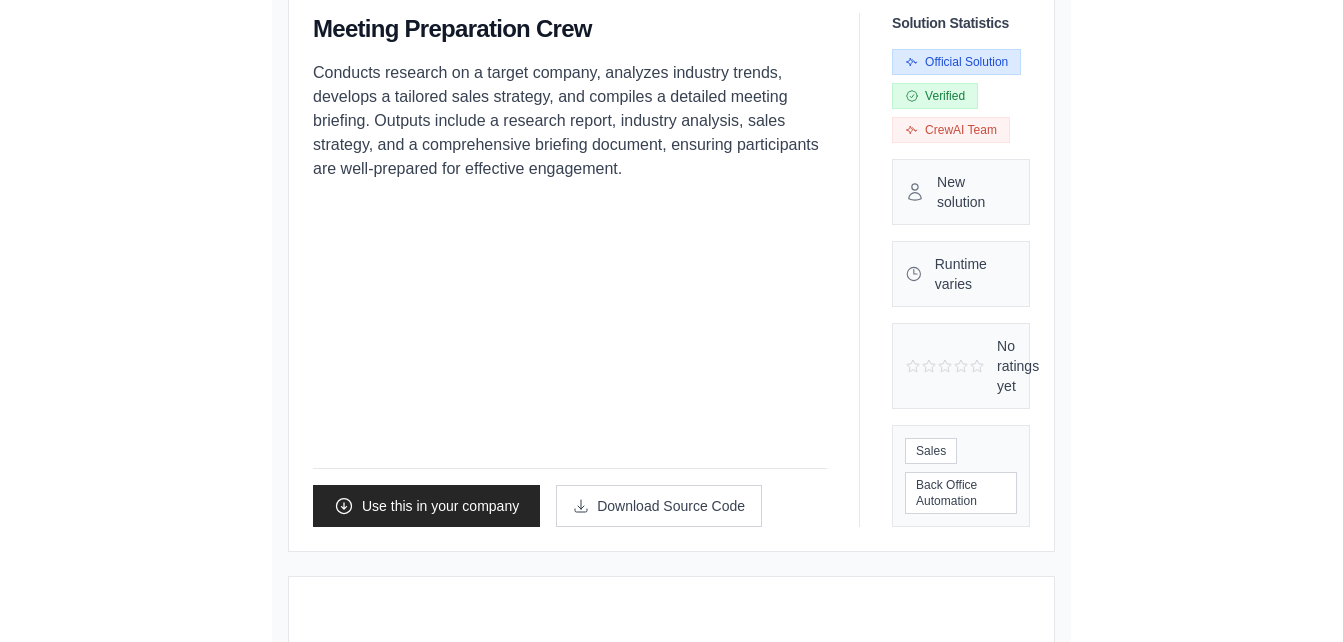 scroll, scrollTop: 0, scrollLeft: 0, axis: both 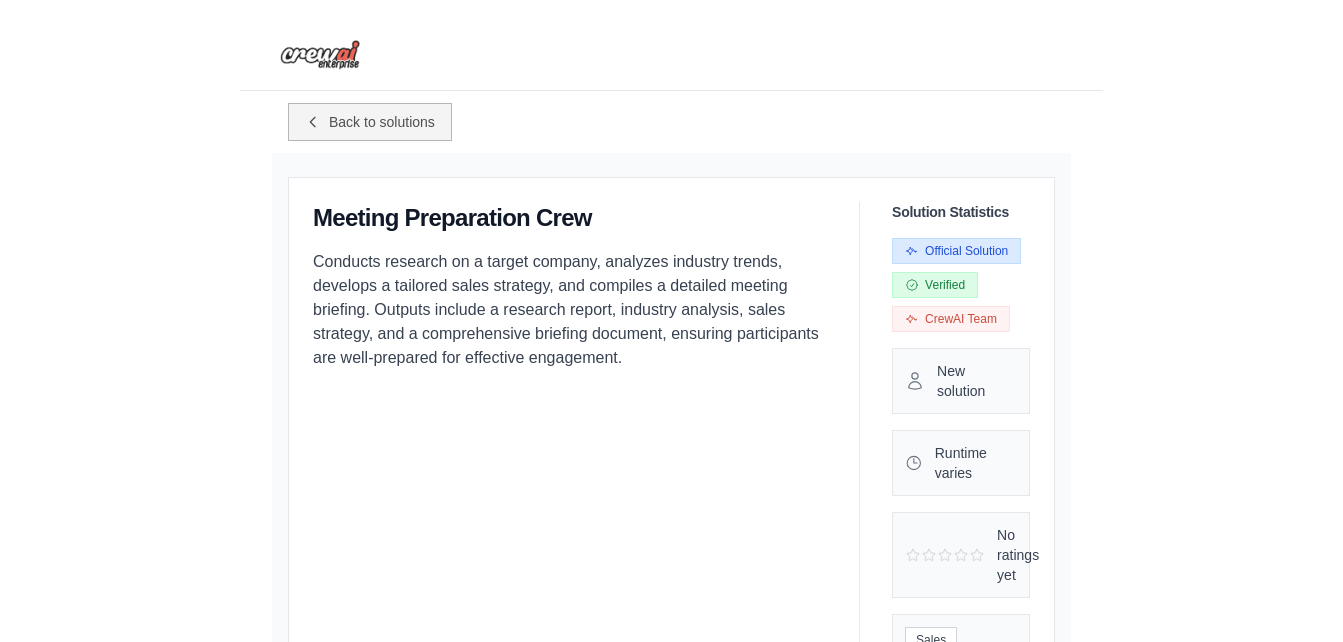 click on "Back to solutions" at bounding box center (370, 122) 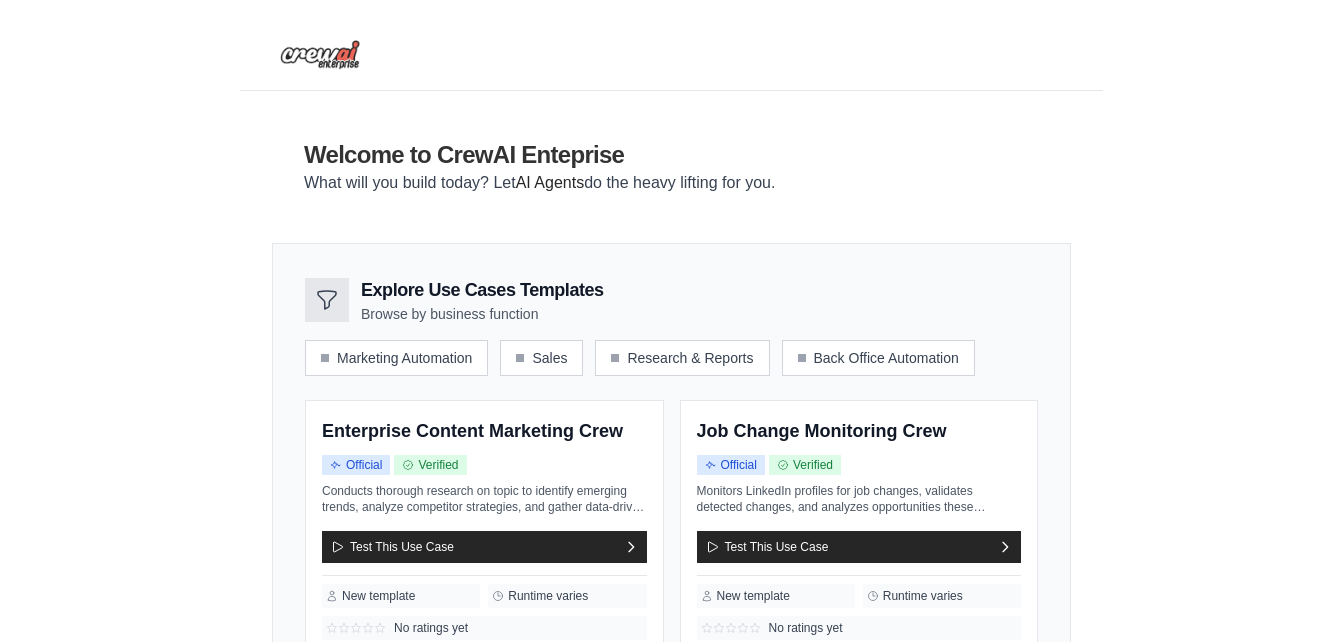 click at bounding box center (320, 55) 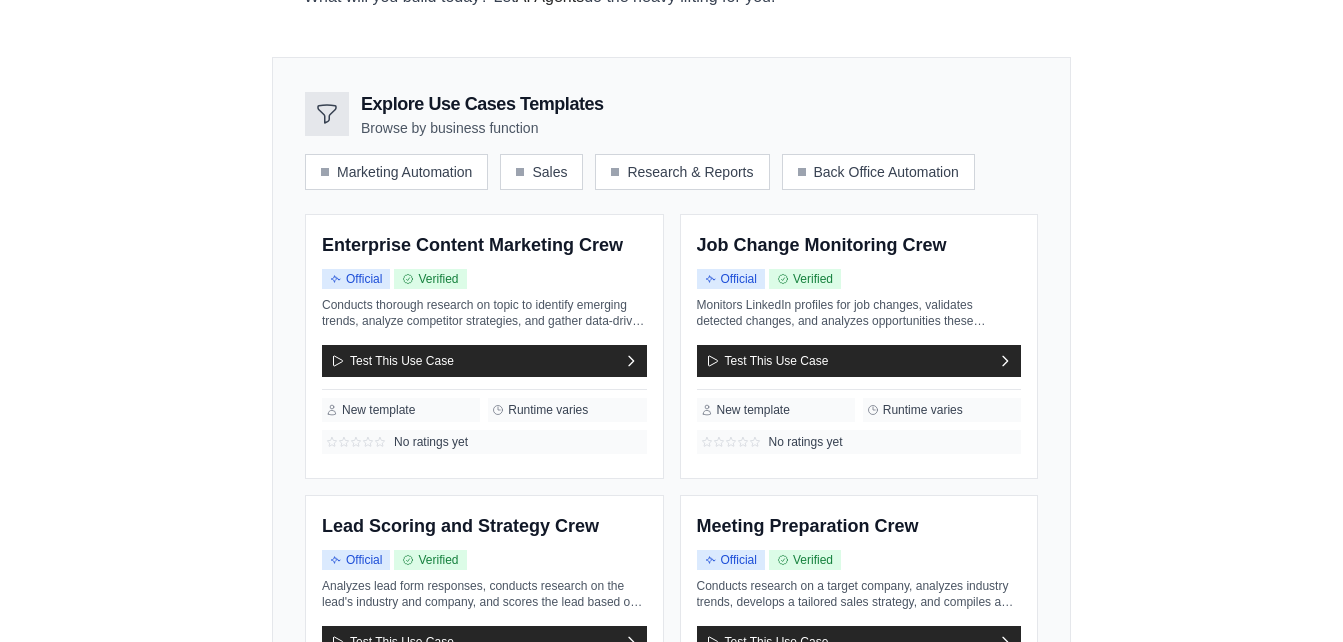 scroll, scrollTop: 187, scrollLeft: 0, axis: vertical 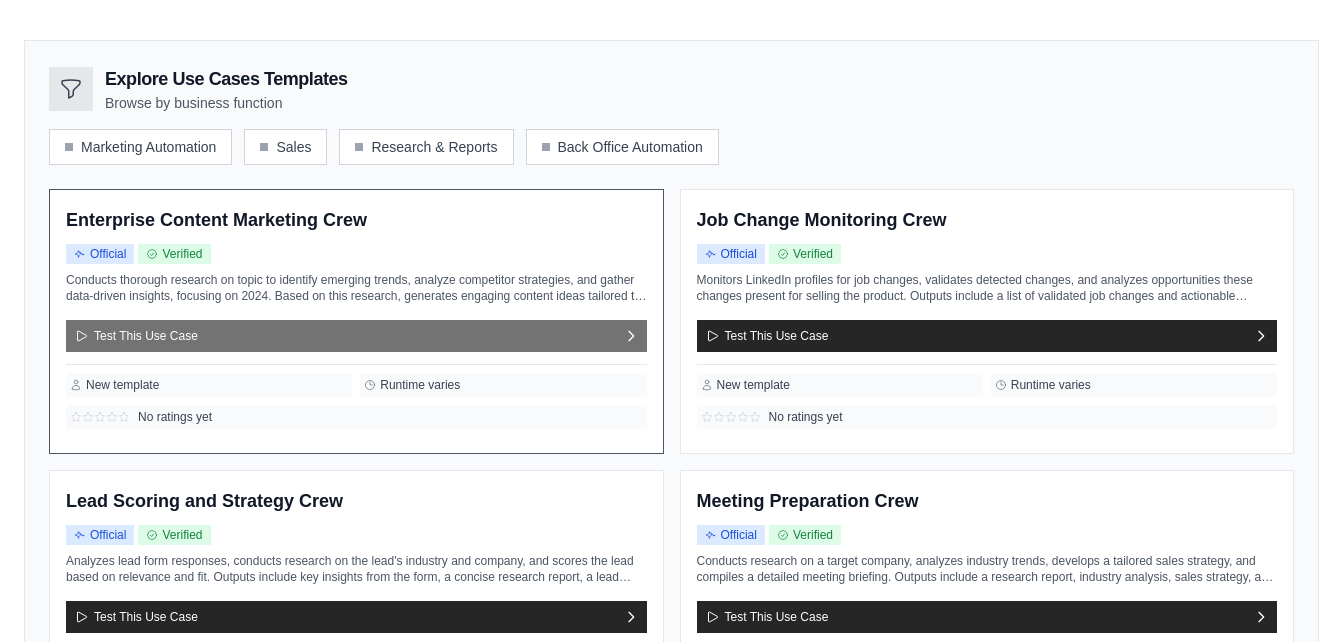 click on "Test This Use Case" at bounding box center (356, 336) 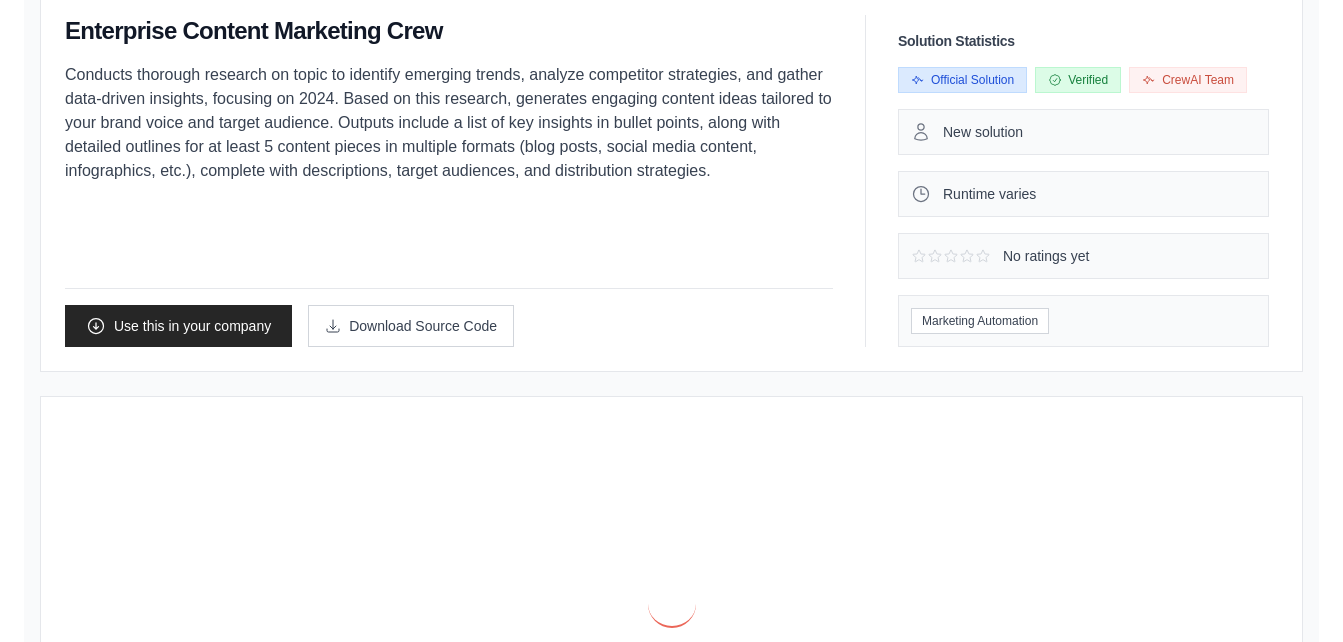 scroll, scrollTop: 0, scrollLeft: 0, axis: both 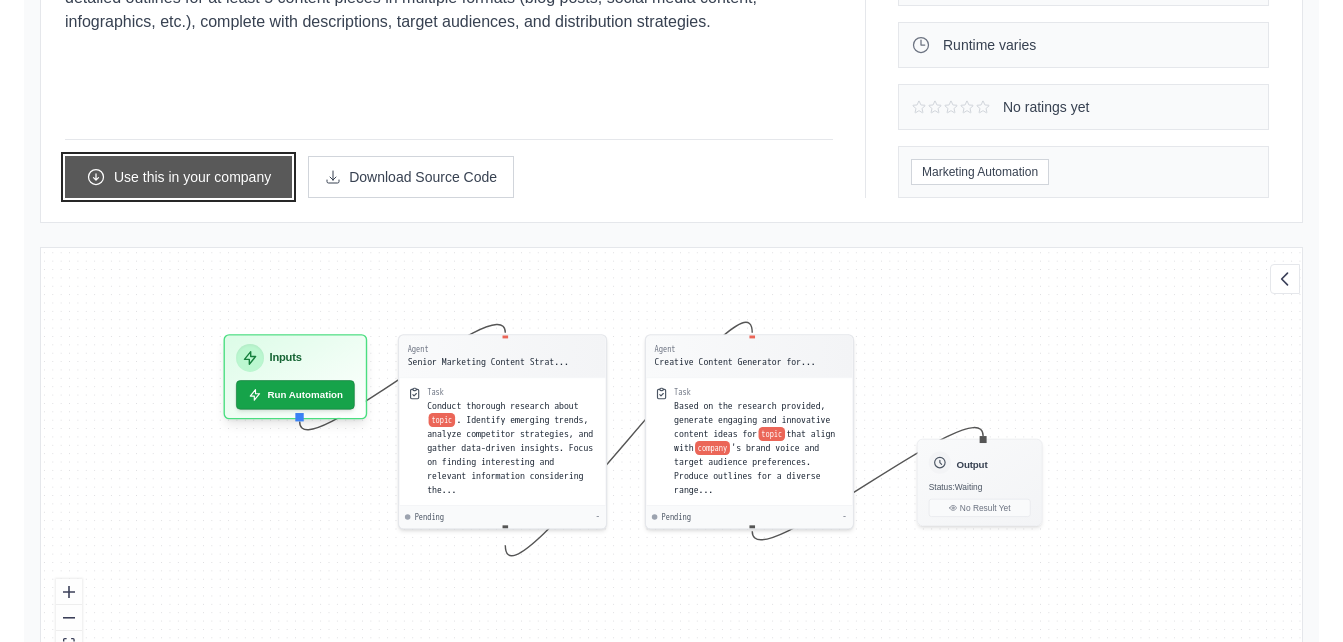 click on "Use this in your company" at bounding box center [178, 177] 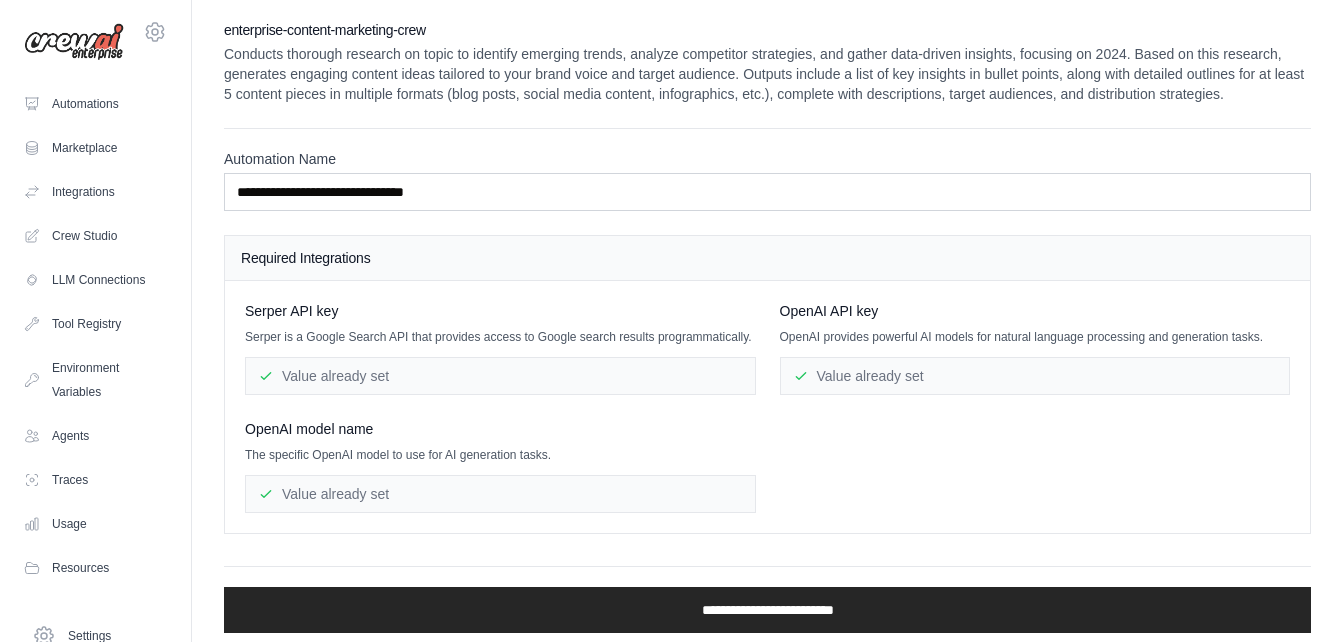scroll, scrollTop: 11, scrollLeft: 0, axis: vertical 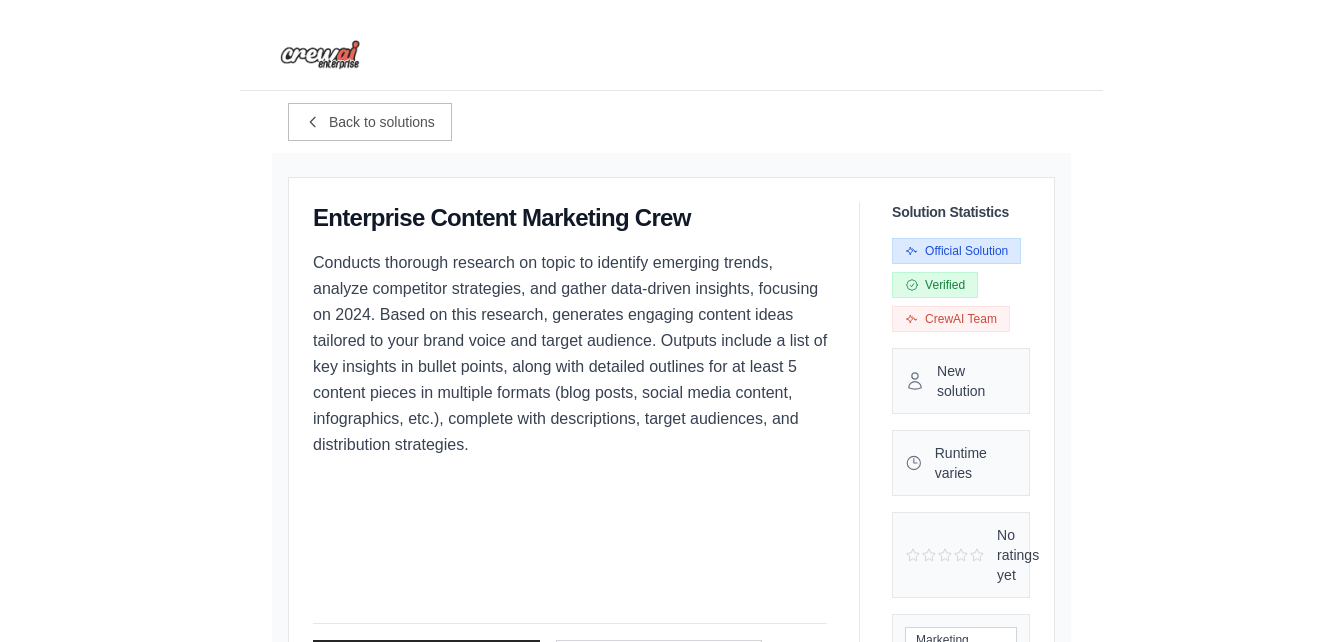 click on "Enterprise Content Marketing Crew
Official
Verified
No ratings yet" at bounding box center (671, 968) 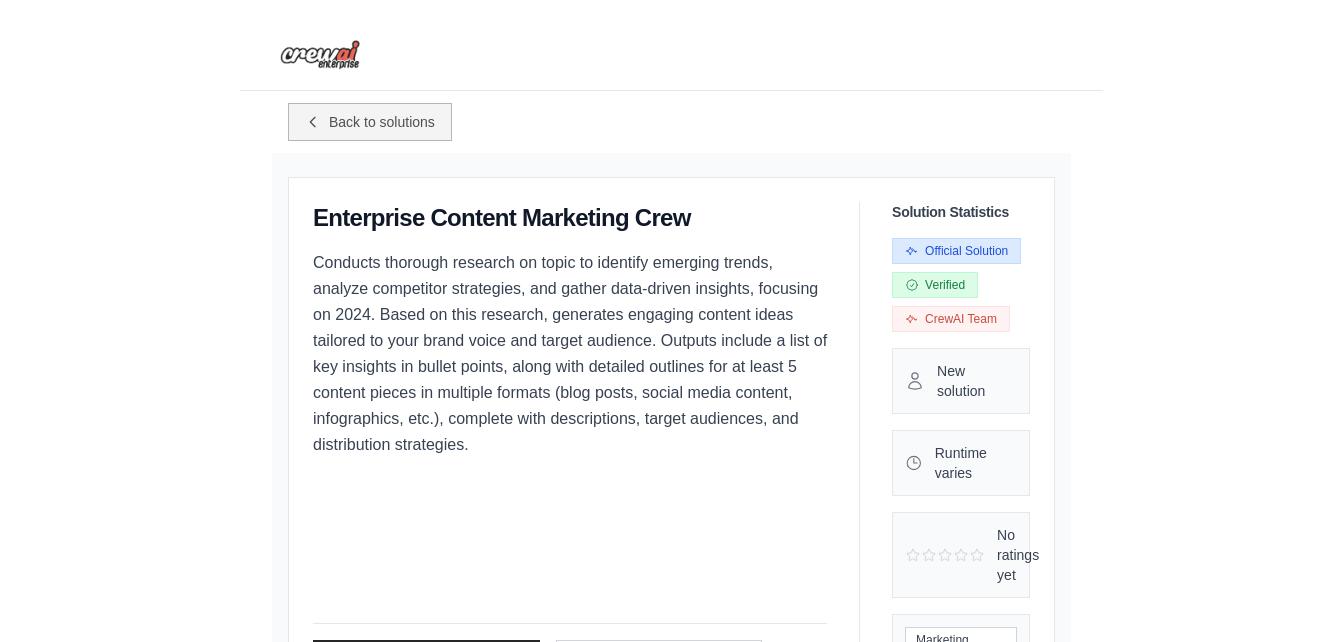 click on "Back to solutions" at bounding box center [382, 122] 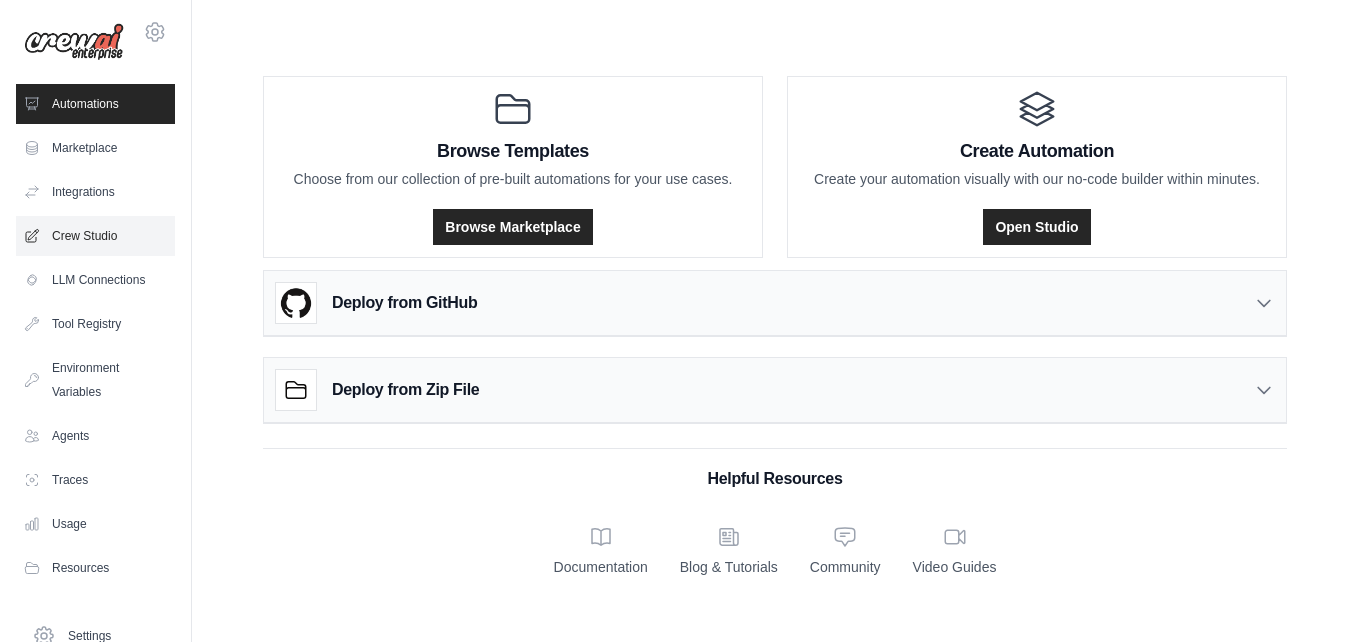 click on "Crew Studio" at bounding box center [95, 236] 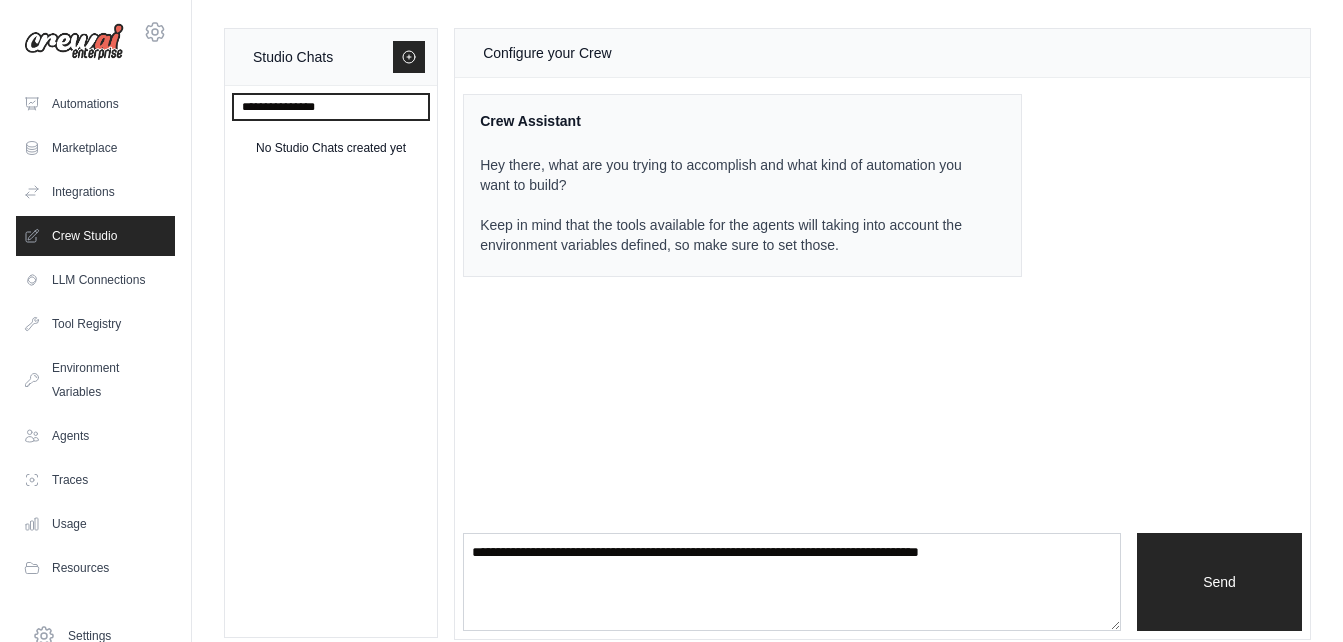 click at bounding box center [331, 107] 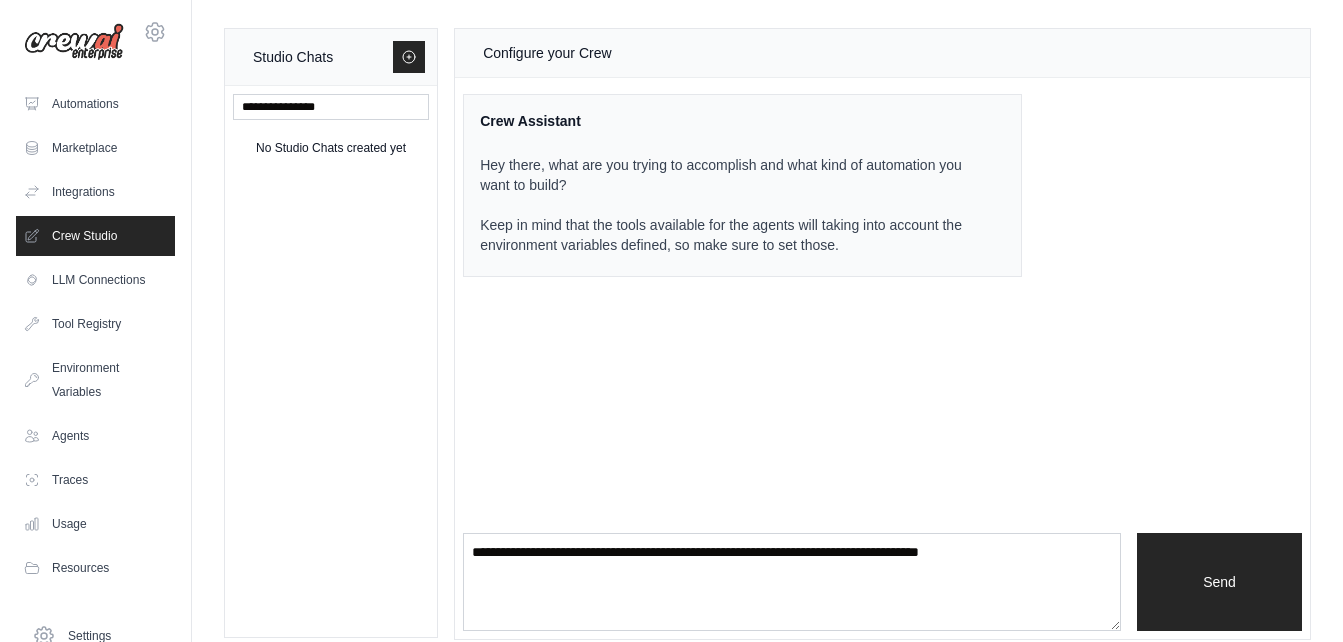 click on "Configure your Crew" at bounding box center (547, 53) 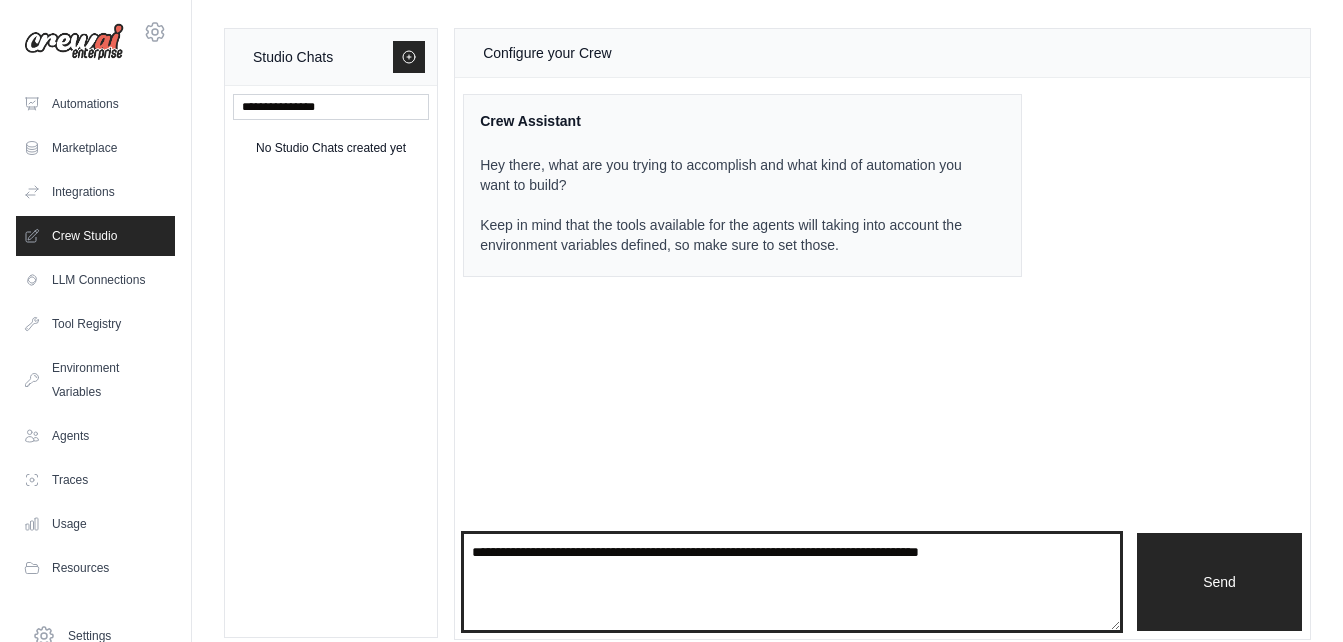 click at bounding box center (792, 582) 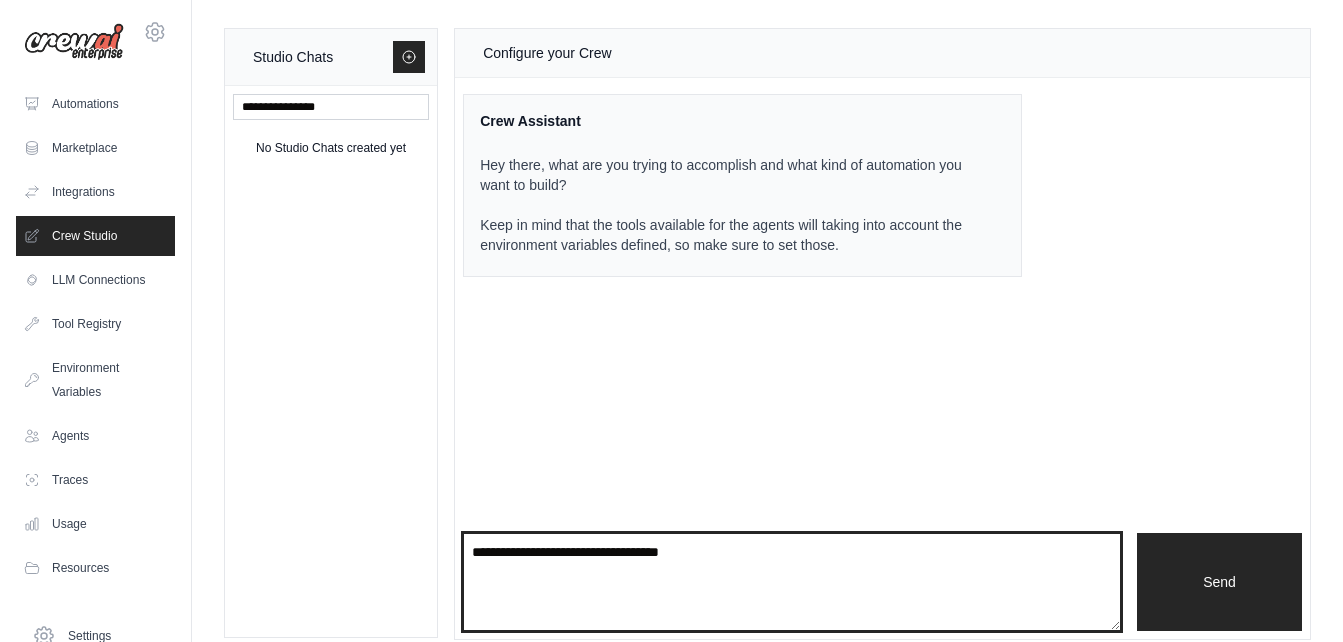 type on "**********" 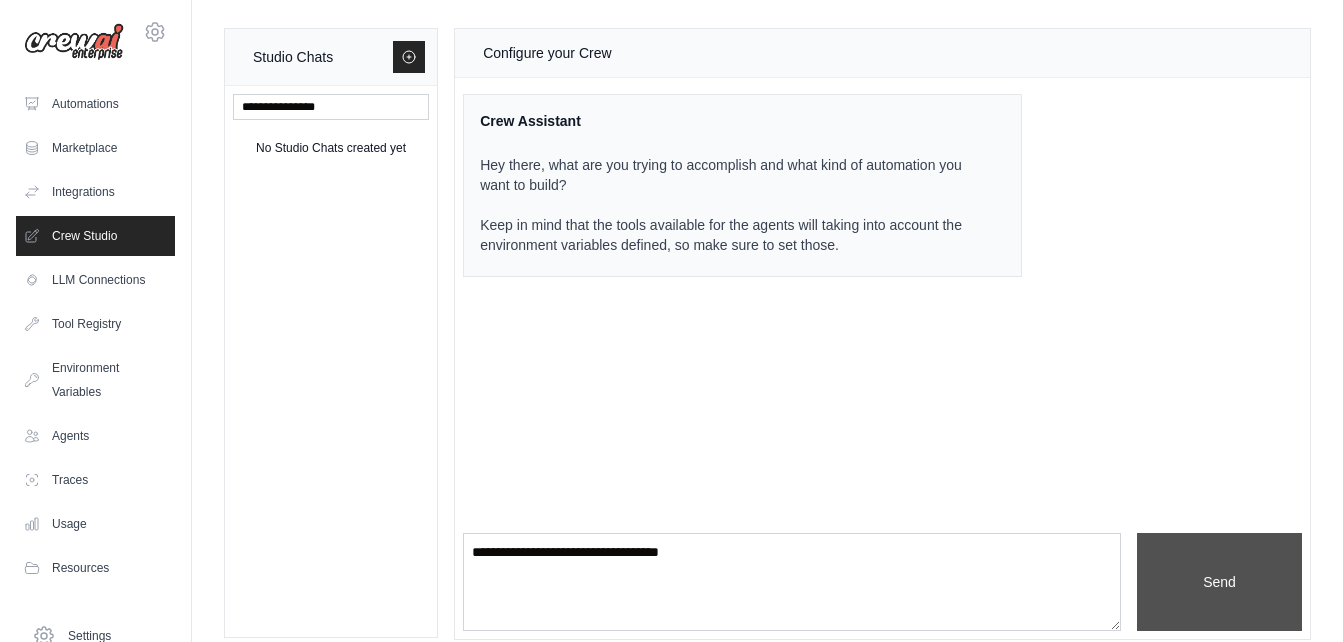 drag, startPoint x: 1325, startPoint y: 593, endPoint x: 1254, endPoint y: 582, distance: 71.84706 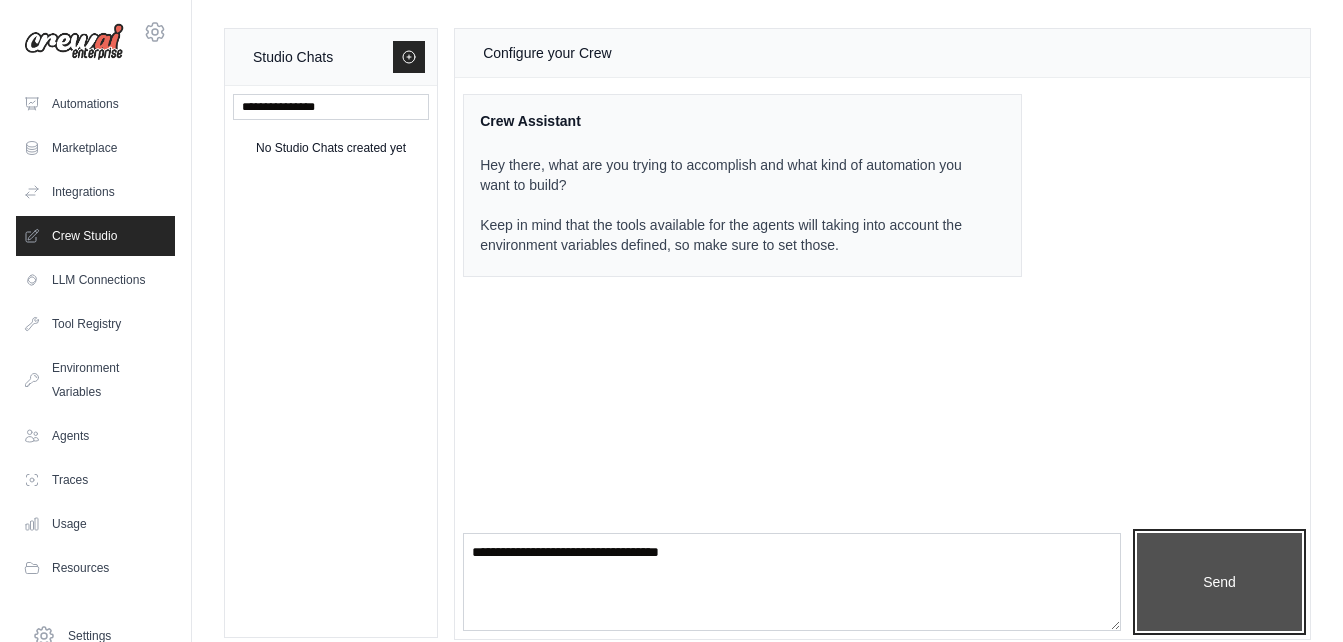click on "Send" at bounding box center [1219, 582] 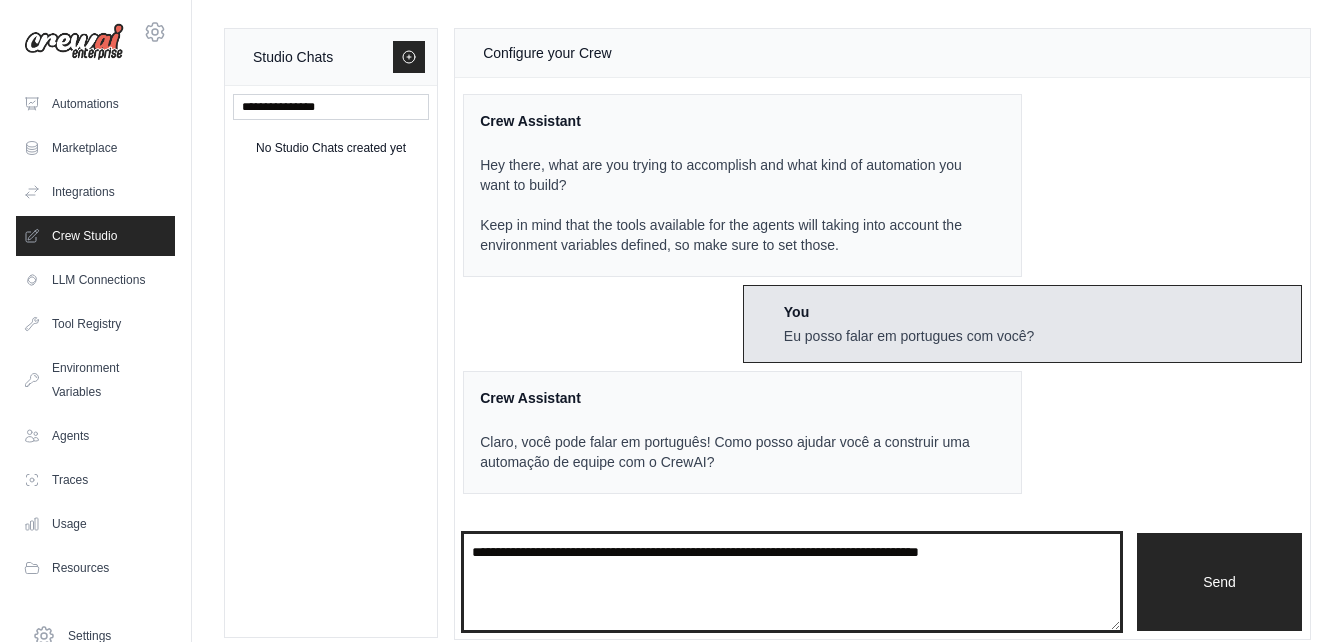 click at bounding box center (792, 582) 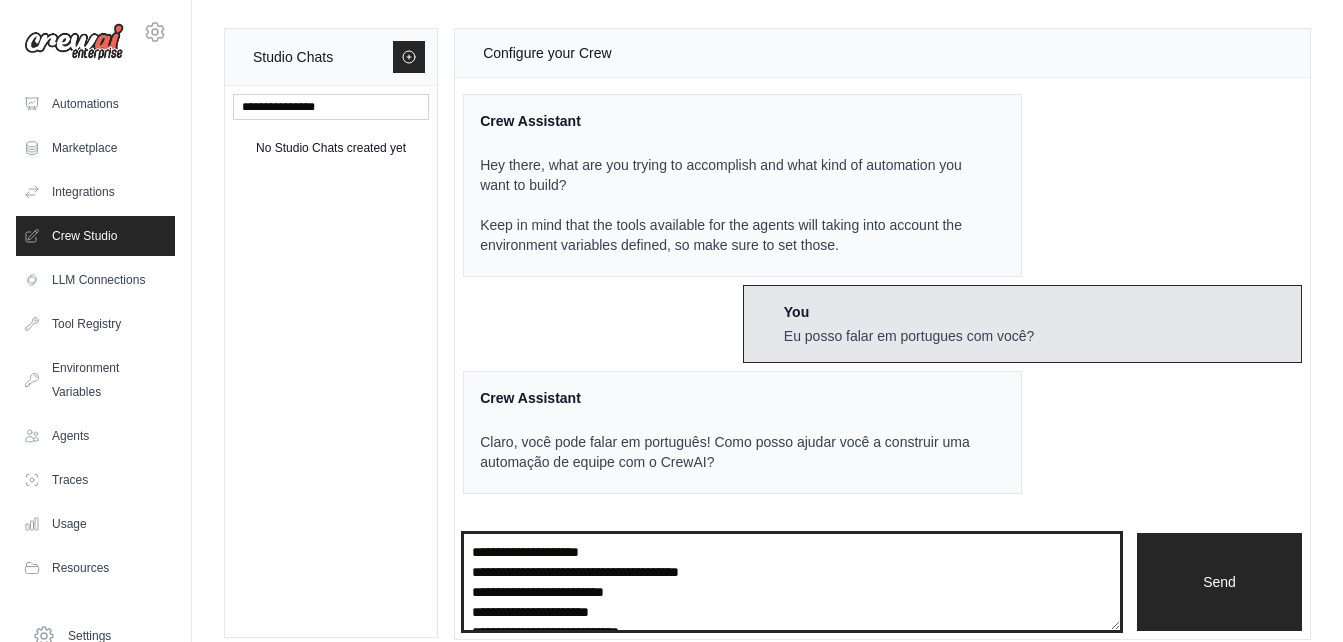 scroll, scrollTop: 70, scrollLeft: 0, axis: vertical 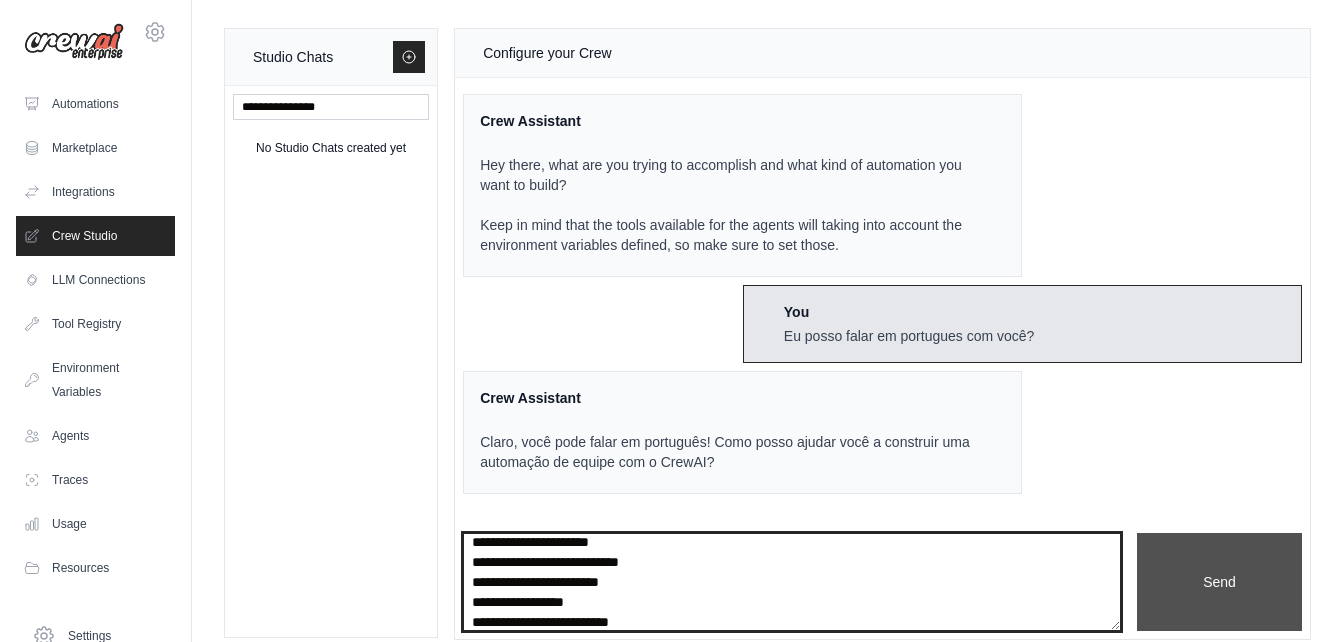type on "**********" 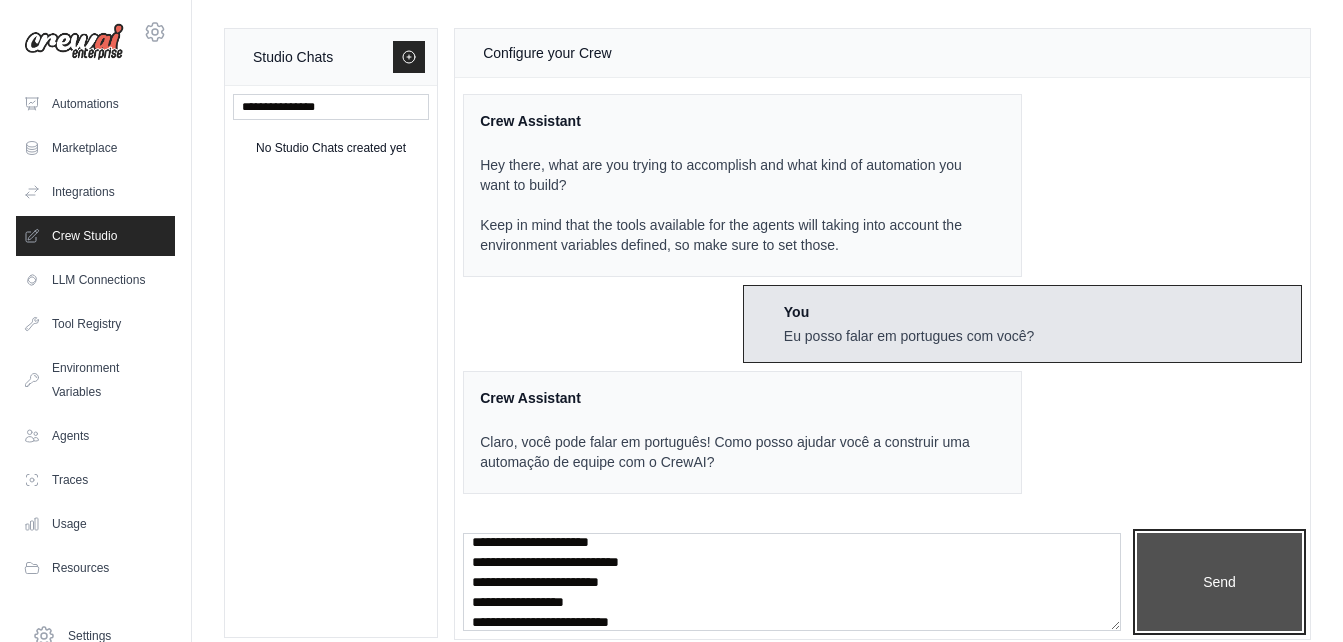click on "Send" at bounding box center (1219, 582) 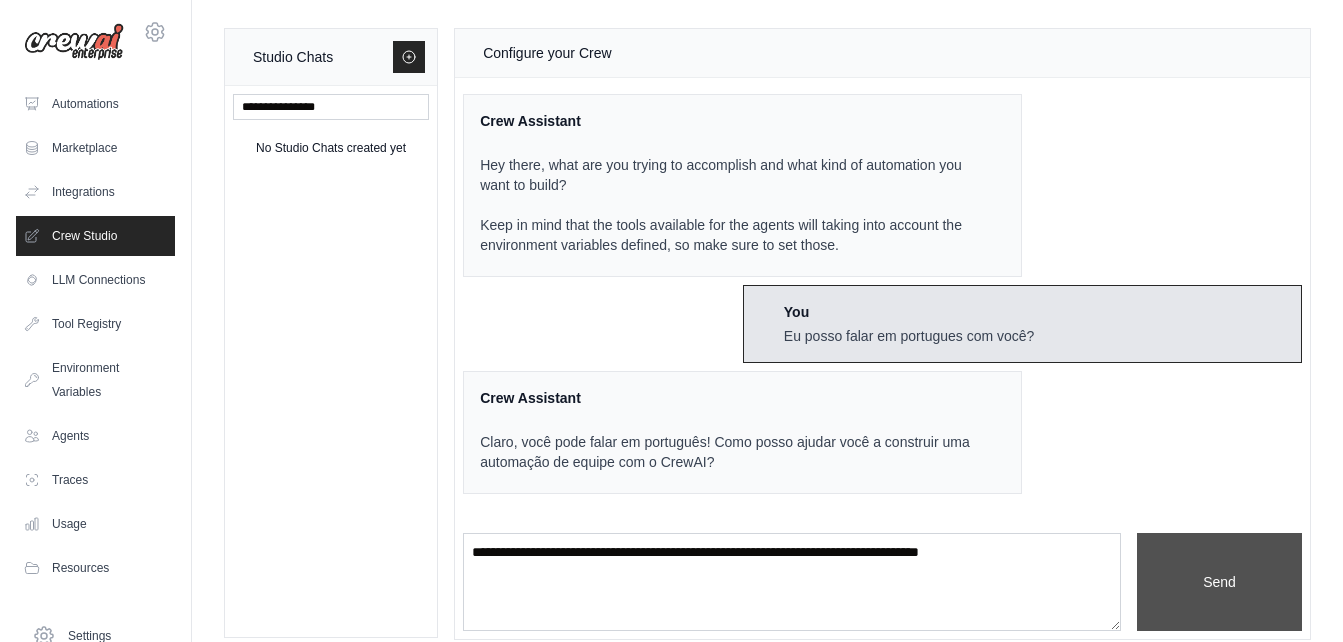 scroll, scrollTop: 0, scrollLeft: 0, axis: both 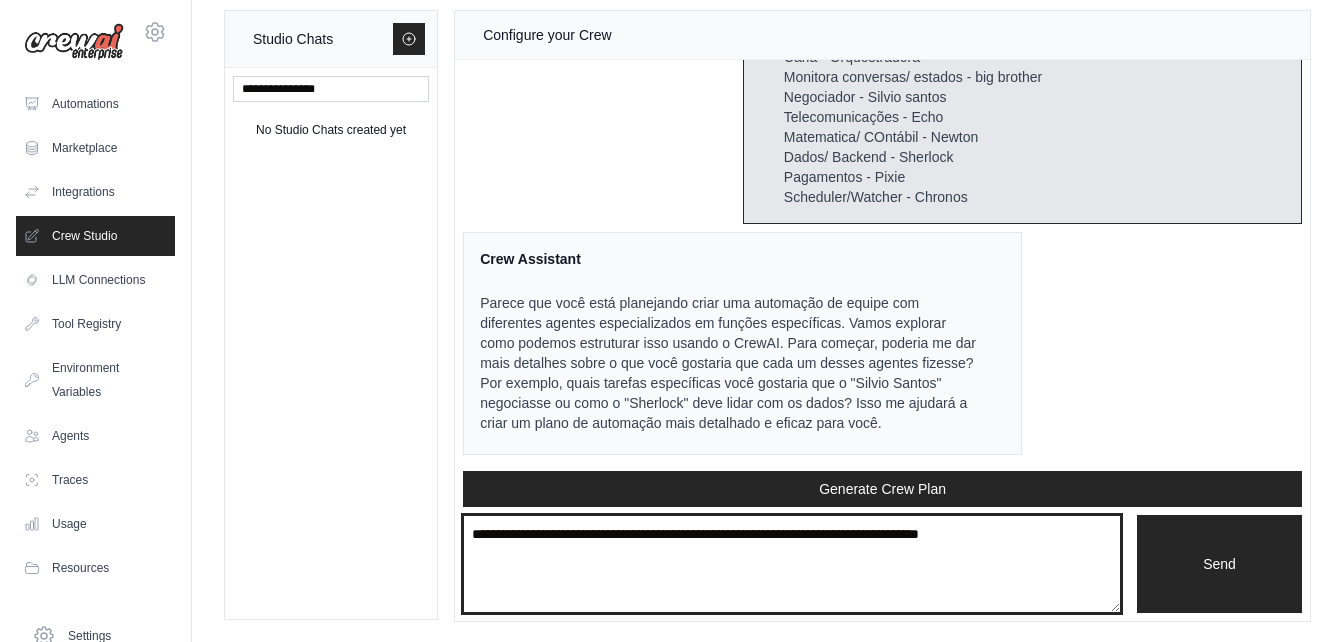 click at bounding box center (792, 564) 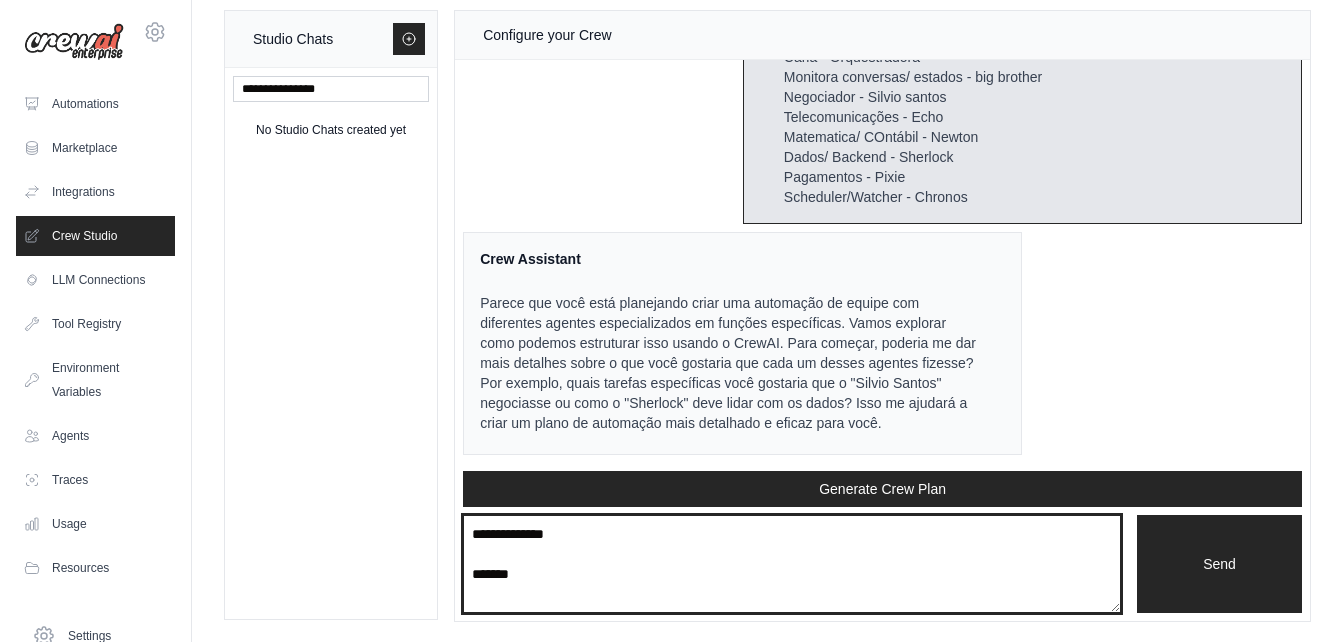 paste on "**********" 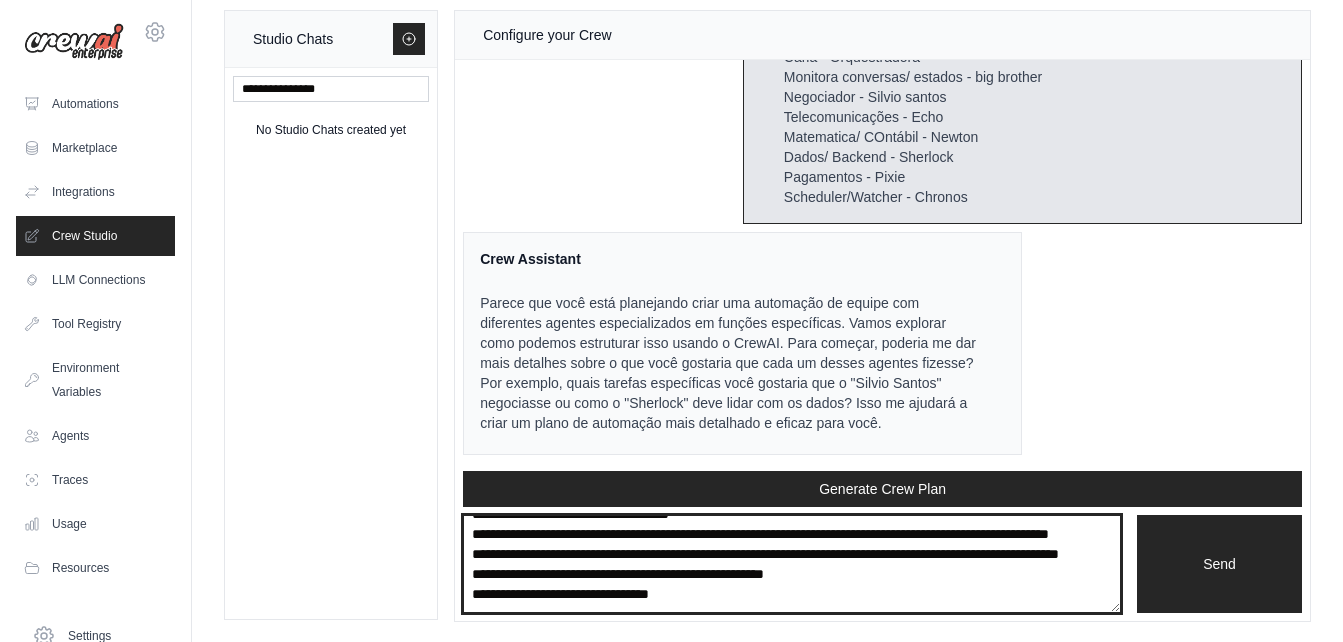 scroll, scrollTop: 130, scrollLeft: 0, axis: vertical 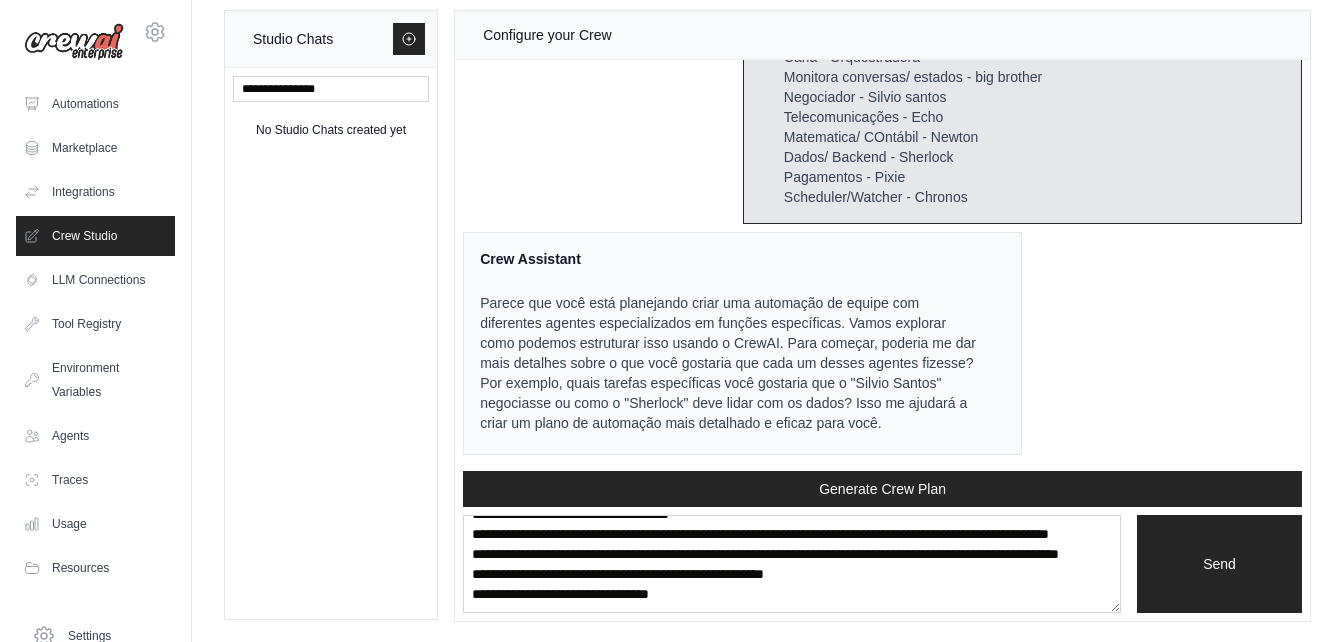 click on "Crew Assistant Hey there, what are you trying to accomplish and what kind of automation you want to build? Keep in mind that the tools available for the agents will taking into account the environment variables defined, so make sure to set those. You Eu posso falar em portugues com você? Crew Assistant Claro, você pode falar em português! Como posso ajudar você a construir uma automação de equipe com o CrewAI?
You Carla - Orquestradora Monitora conversas/ estados - big brother Negociador - Silvio santos Telecomunicações - Echo Matematica/ COntábil - Newton Dados/ Backend - Sherlock Pagamentos - Pixie Scheduler/Watcher - Chronos Crew Assistant" at bounding box center [882, 265] 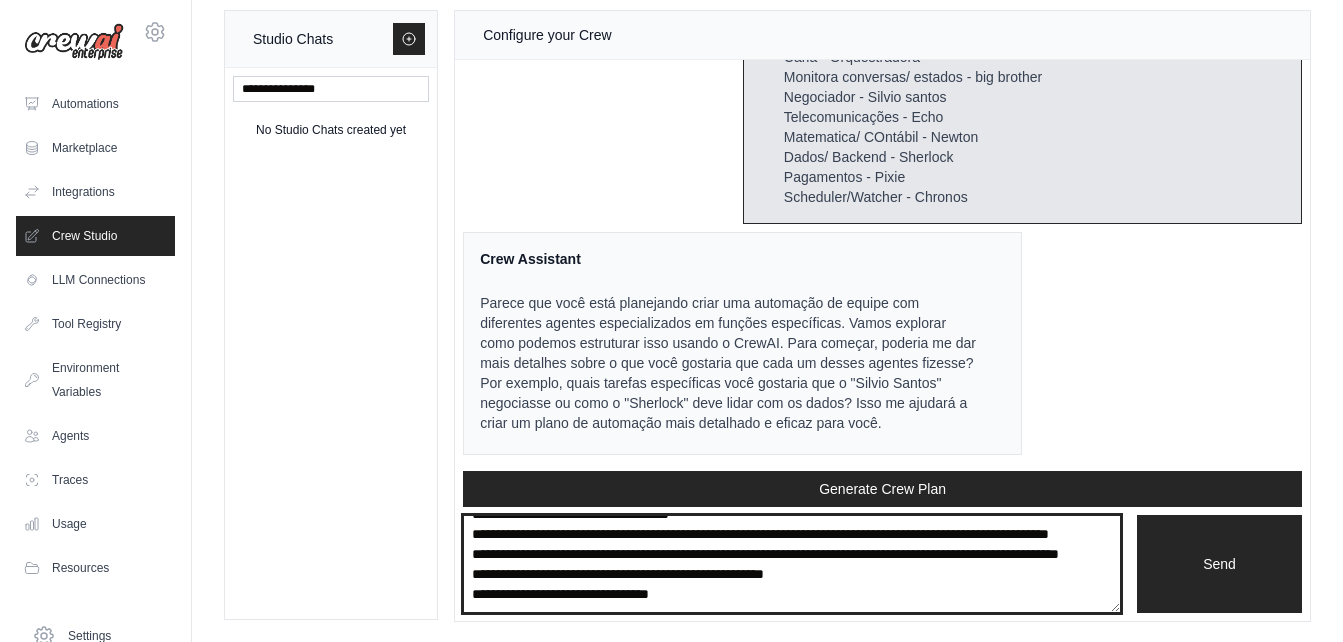 click on "**********" at bounding box center [792, 564] 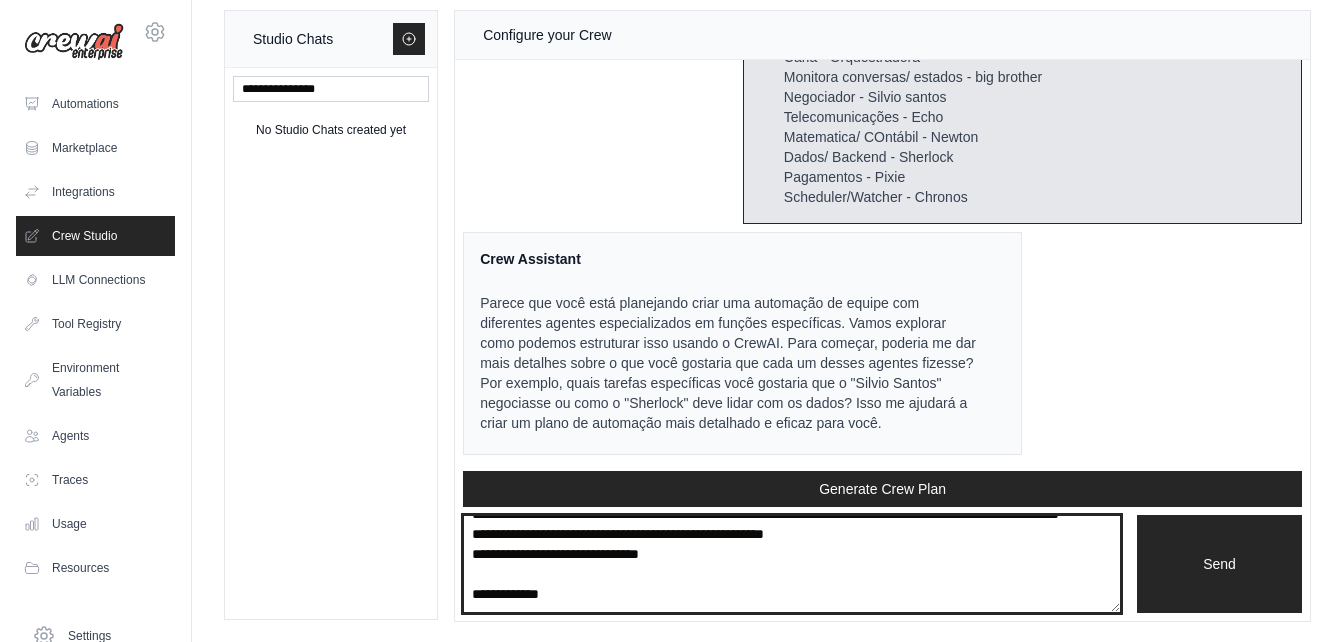 paste on "**********" 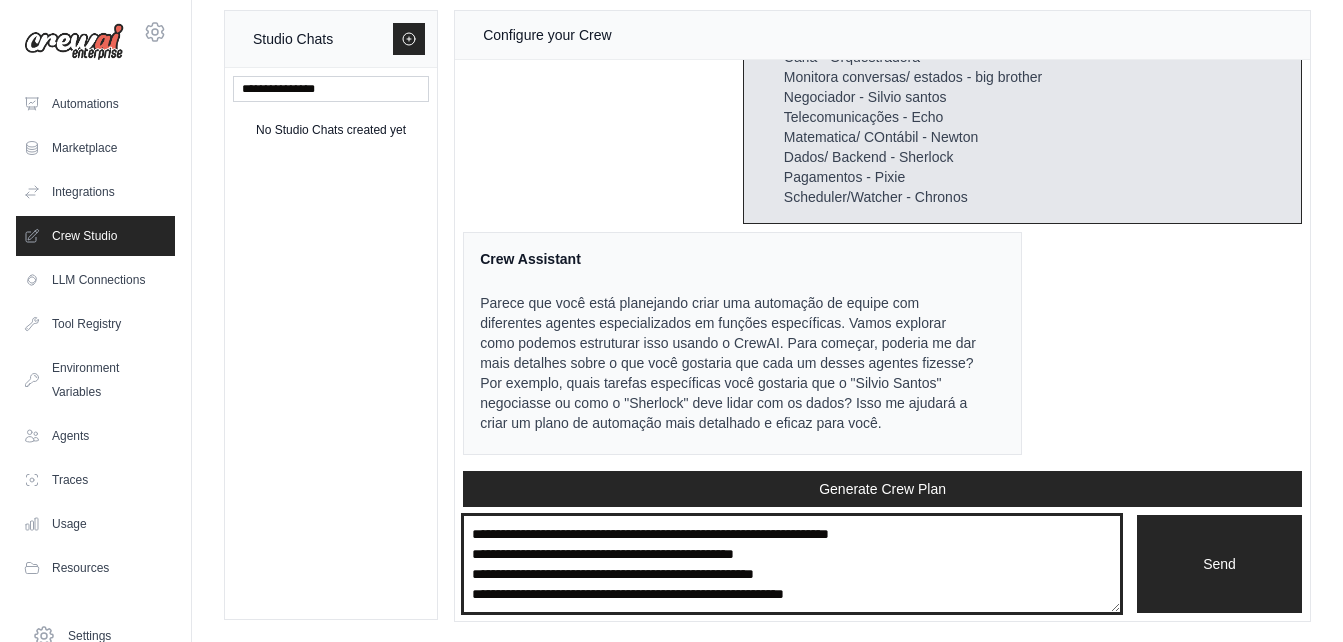 scroll, scrollTop: 230, scrollLeft: 0, axis: vertical 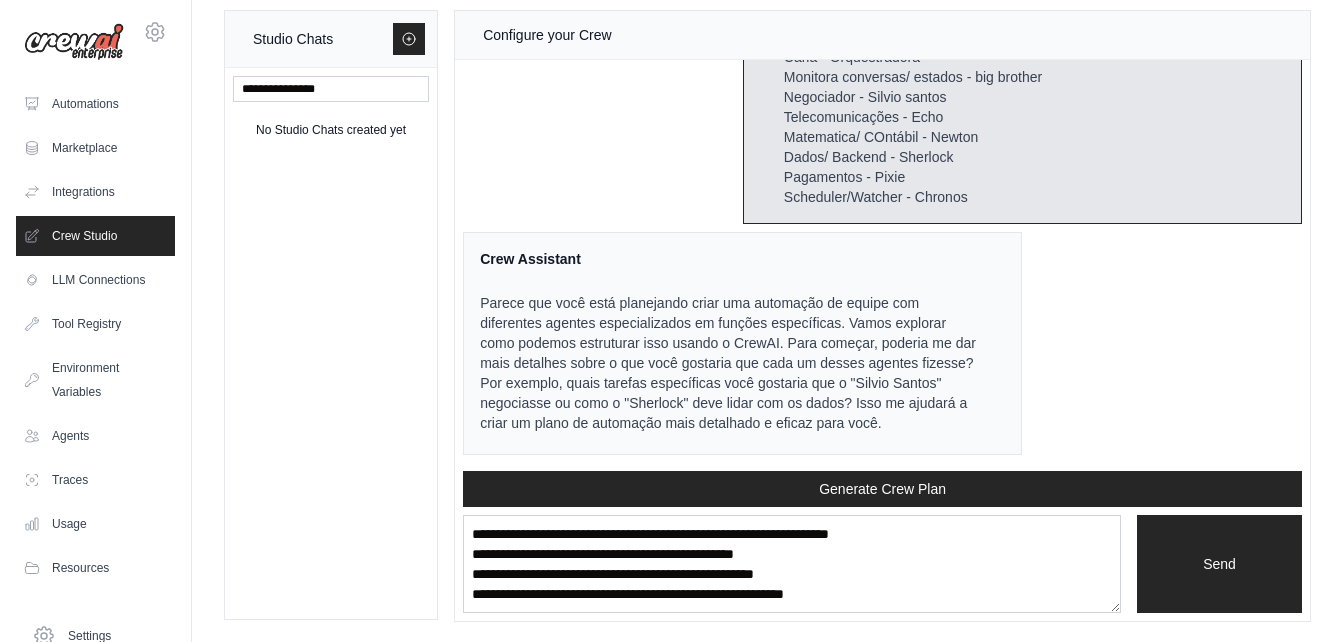 click on "Crew Assistant Hey there, what are you trying to accomplish and what kind of automation you want to build? Keep in mind that the tools available for the agents will taking into account the environment variables defined, so make sure to set those. You Eu posso falar em portugues com você? Crew Assistant Claro, você pode falar em português! Como posso ajudar você a construir uma automação de equipe com o CrewAI?
You Carla - Orquestradora Monitora conversas/ estados - big brother Negociador - Silvio santos Telecomunicações - Echo Matematica/ COntábil - Newton Dados/ Backend - Sherlock Pagamentos - Pixie Scheduler/Watcher - Chronos Crew Assistant" at bounding box center [882, 265] 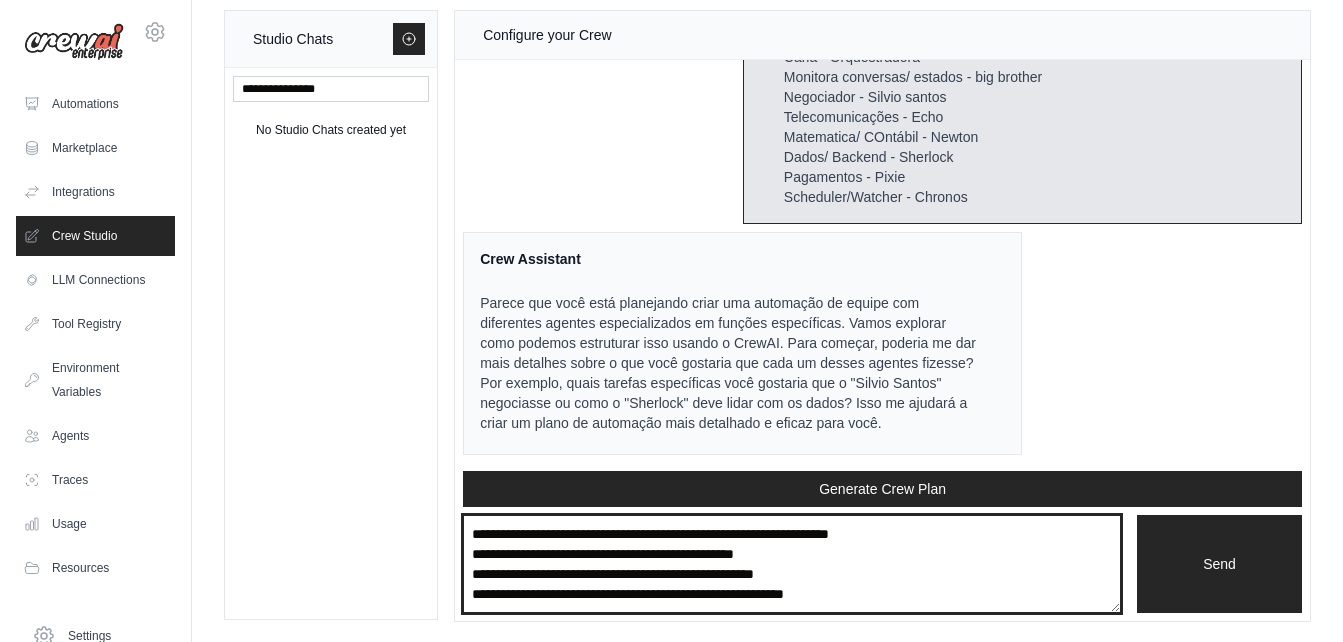click on "**********" at bounding box center (792, 564) 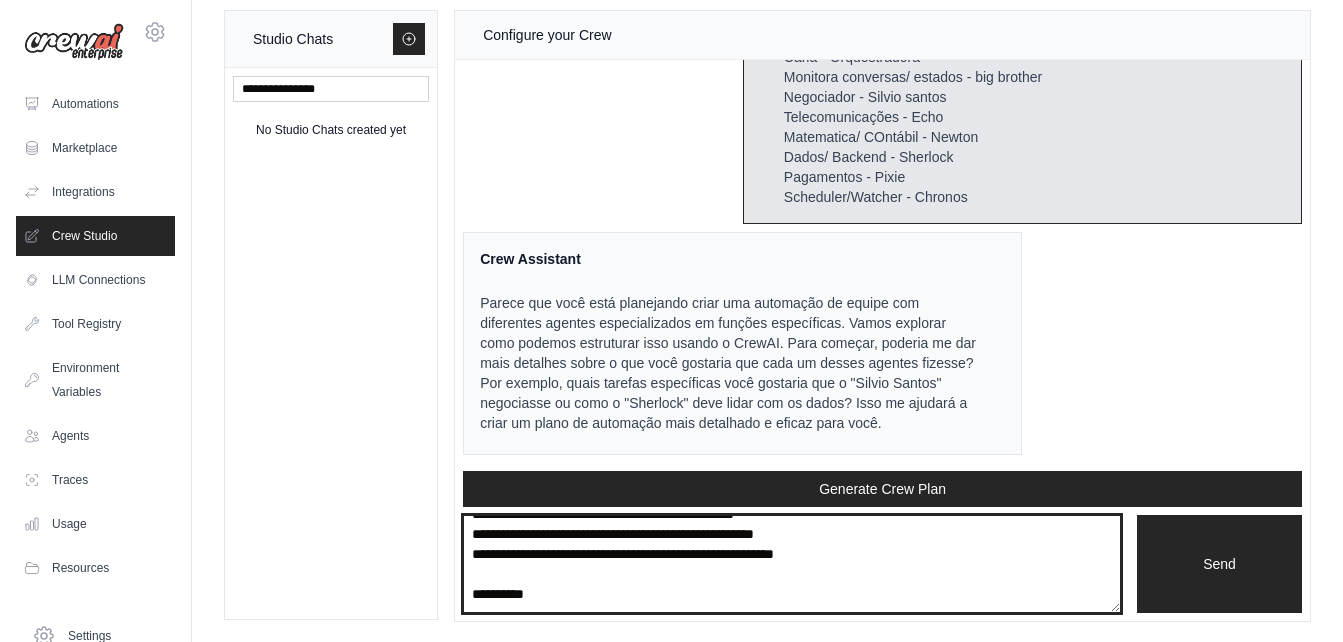 paste on "**********" 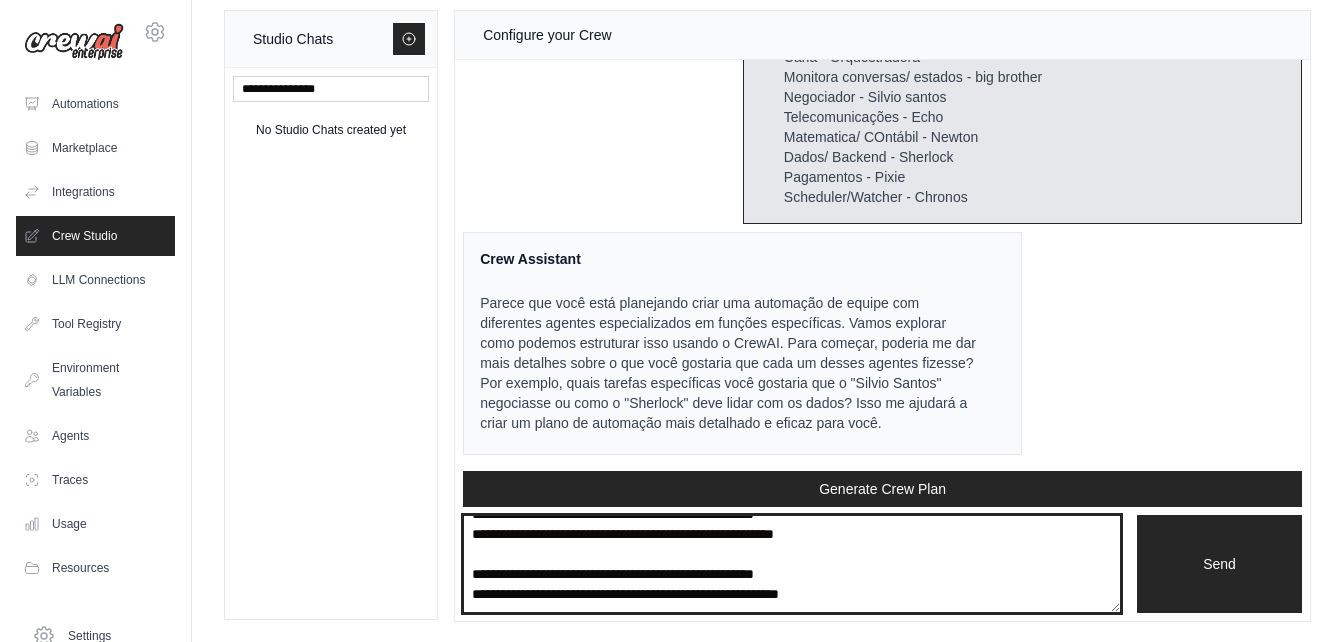 scroll, scrollTop: 270, scrollLeft: 0, axis: vertical 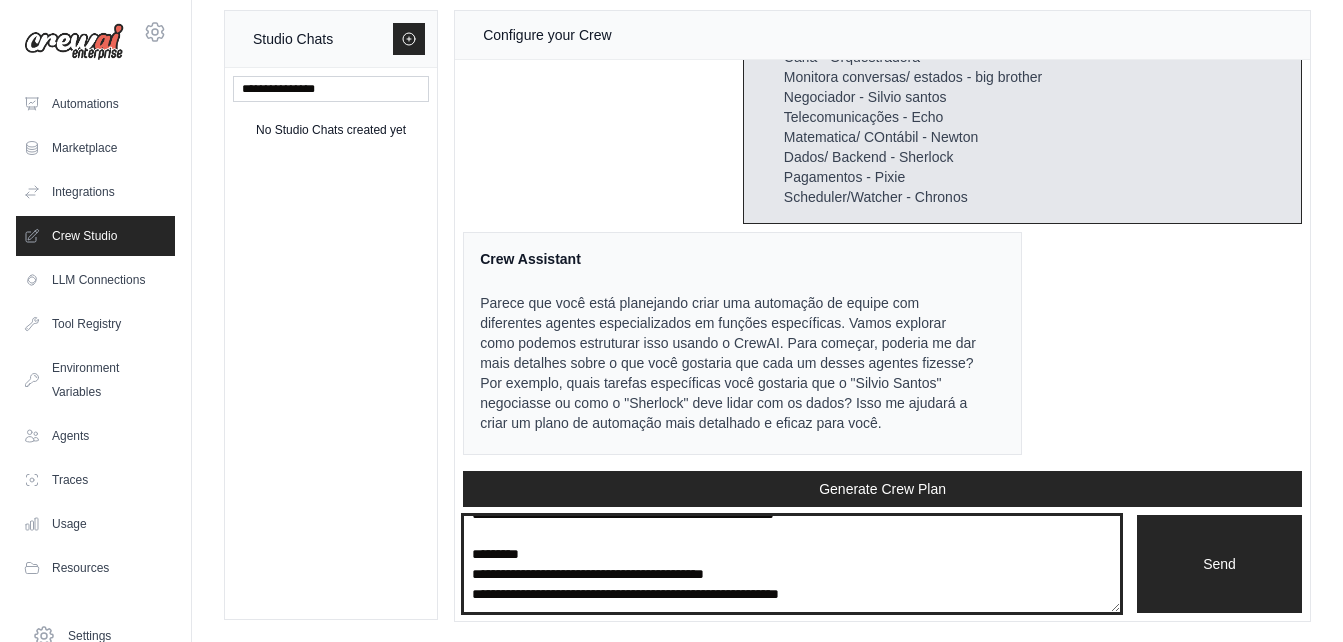 click on "**********" at bounding box center (792, 564) 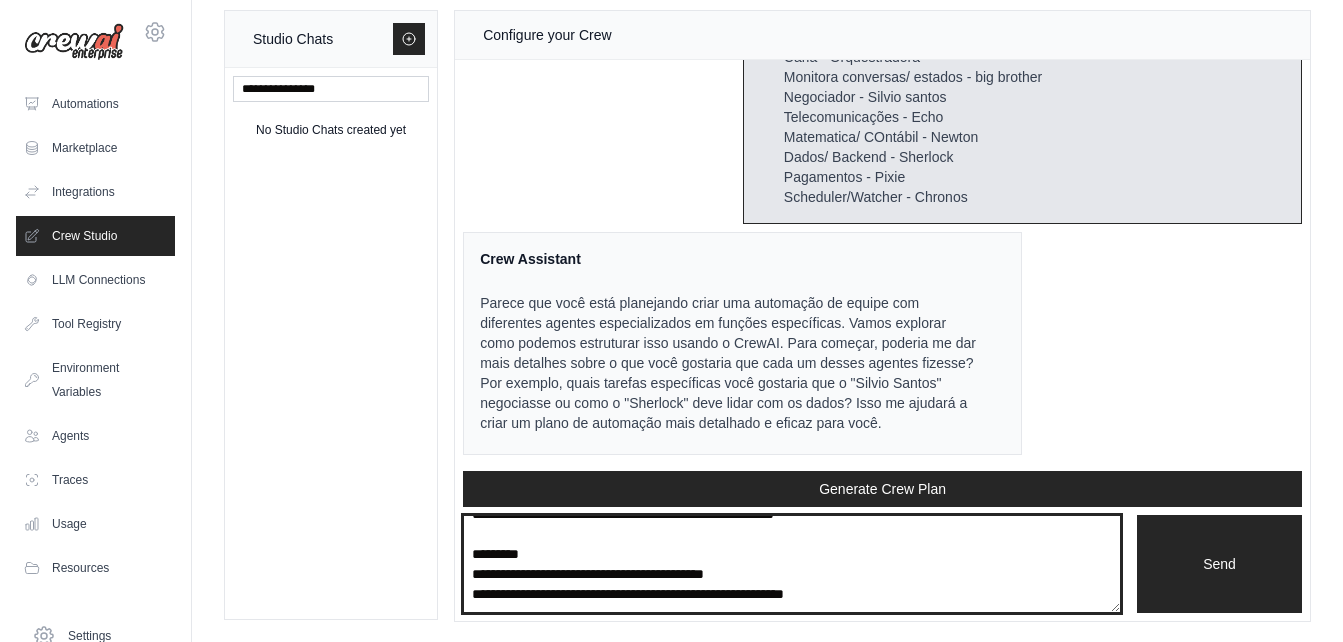 scroll, scrollTop: 330, scrollLeft: 0, axis: vertical 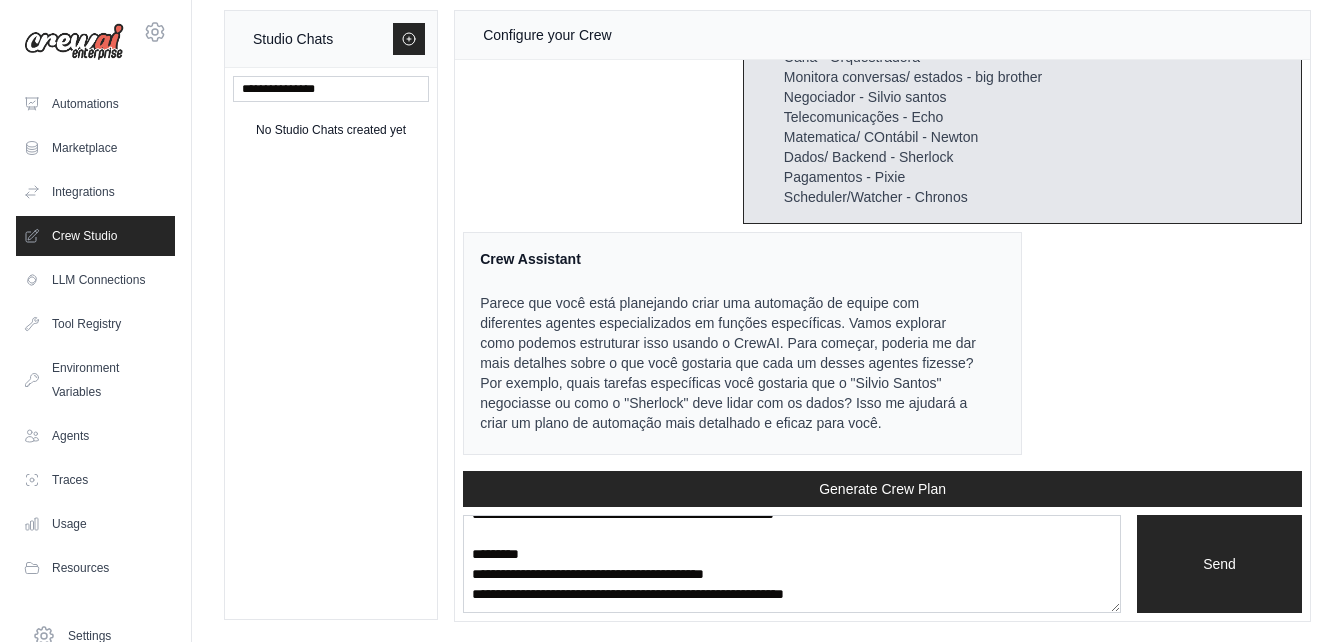 click on "Studio Chats
No Studio Chats created yet
Configure your Crew Crew Assistant Hey there, what are you trying to build? Keep in mind that the tools available for the agents will taking into account the environment variables defined, so make sure to set those. You Eu posso falar em portugues com você? Crew Assistant Claro, você pode falar em português! Como posso ajudar você a construir uma automação de equipe com o CrewAI?
You Carla - Orquestradora Monitora conversas/ estados - big brother Negociador - Silvio santos Telecomunicações - Echo Matematica/ COntábil - Newton Dados/ Backend - Sherlock Pagamentos - Pixie Scheduler/Watcher - Chronos Crew Assistant
Send" at bounding box center [767, 316] 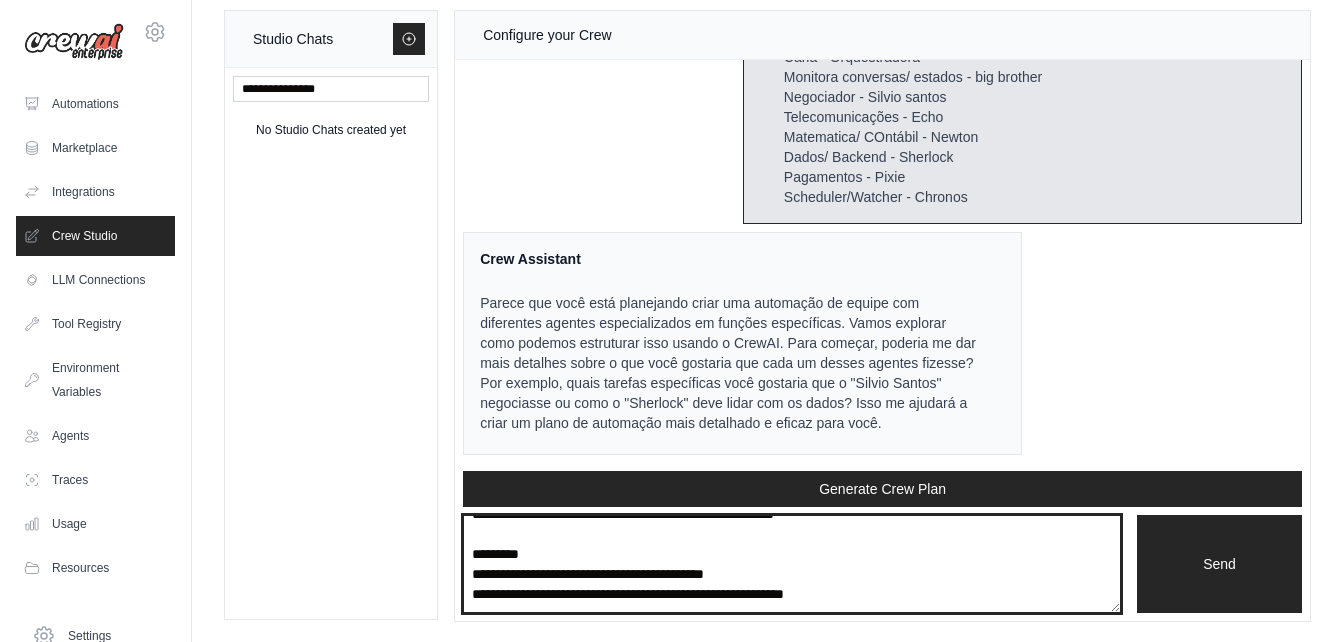click on "**********" at bounding box center [792, 564] 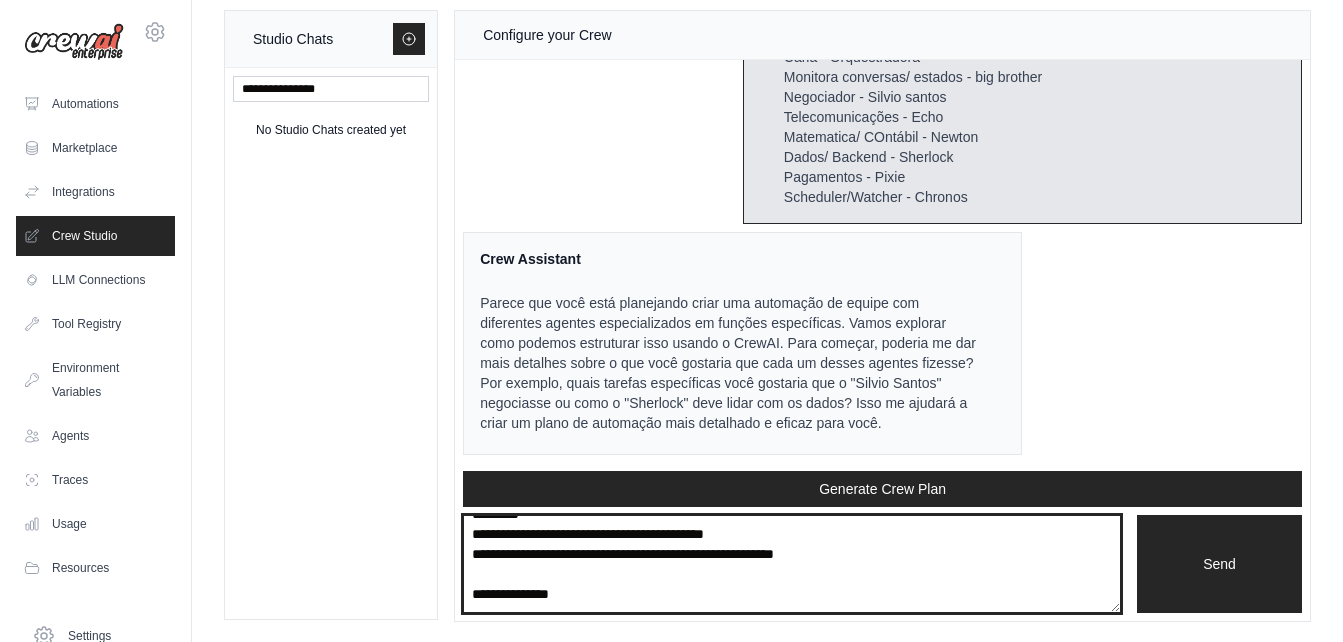 scroll, scrollTop: 350, scrollLeft: 0, axis: vertical 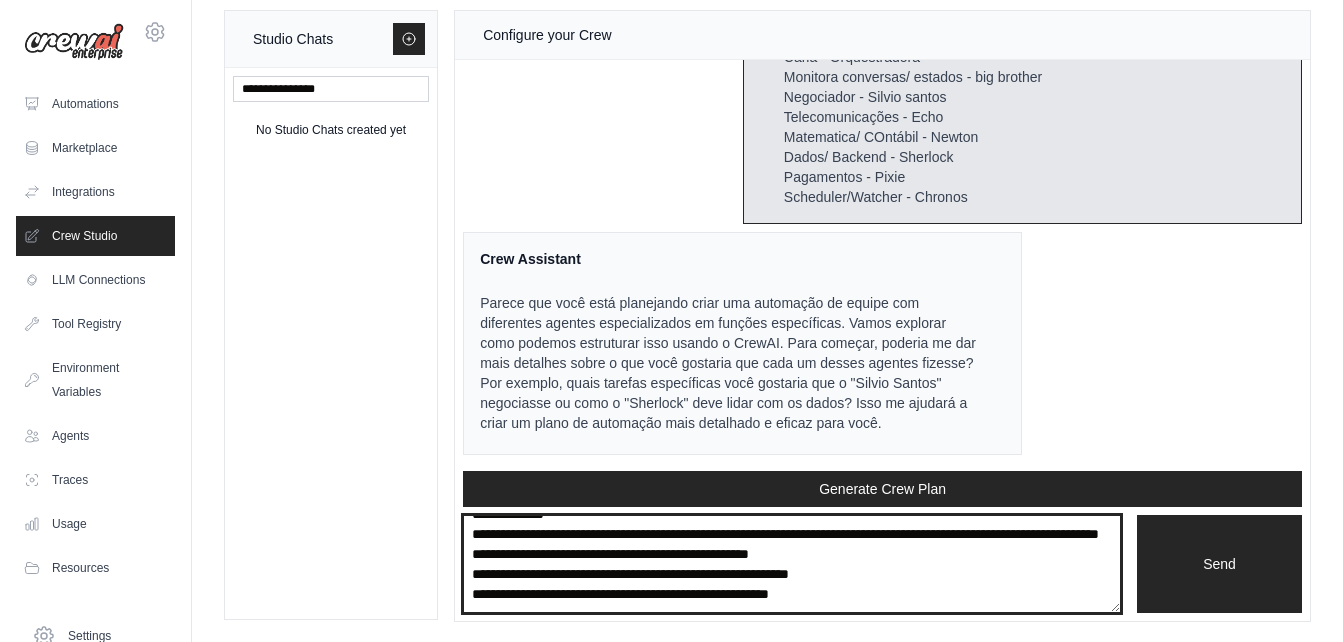click at bounding box center [792, 564] 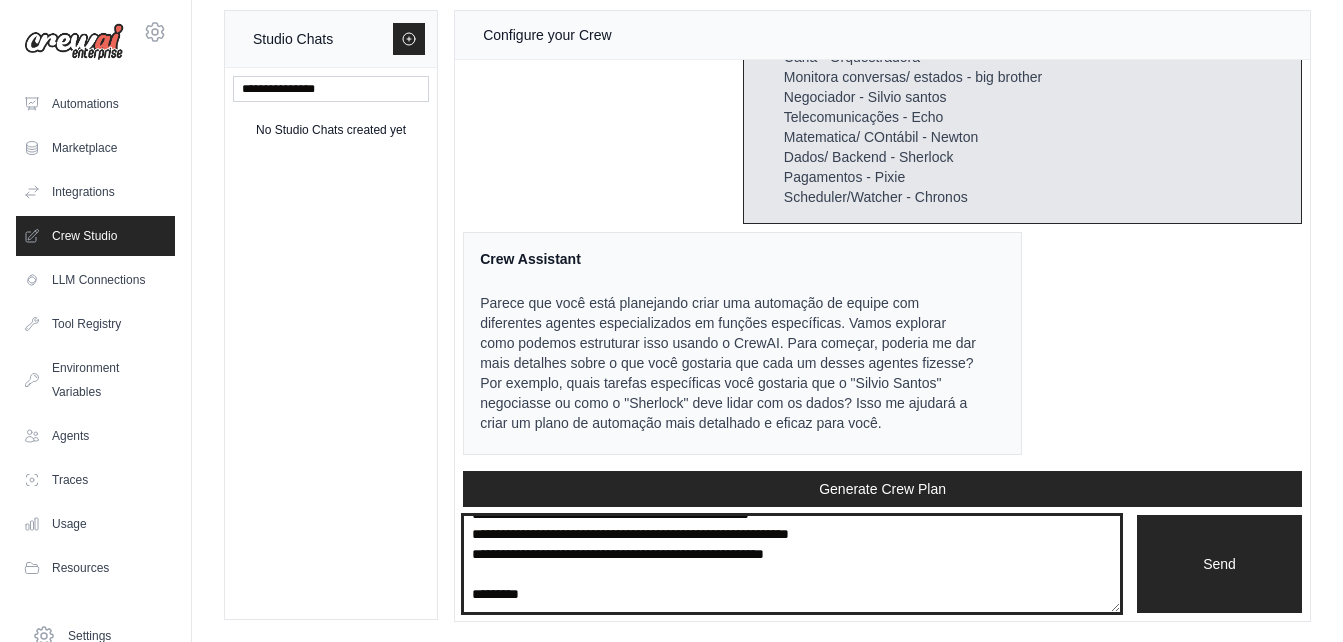 scroll, scrollTop: 490, scrollLeft: 0, axis: vertical 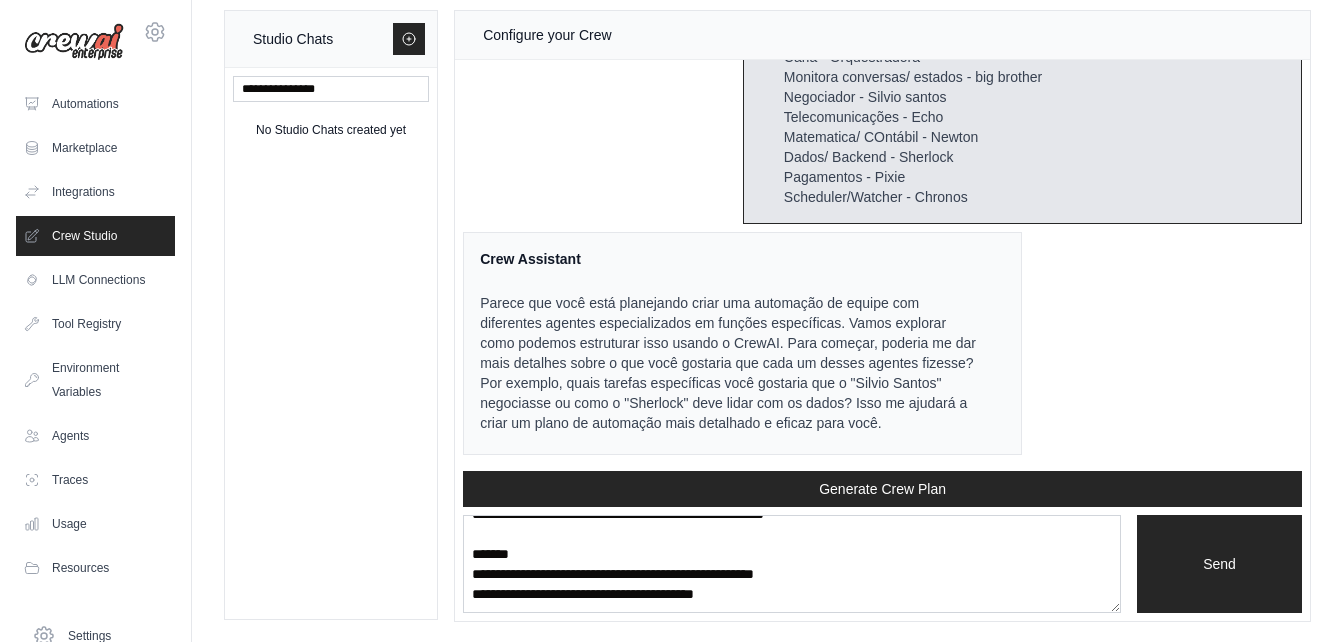 click on "Studio Chats
No Studio Chats created yet
Configure your Crew Crew Assistant Hey there, what are you trying to build? Keep in mind that the tools available for the agents will taking into account the environment variables defined, so make sure to set those. You Eu posso falar em portugues com você? Crew Assistant Claro, você pode falar em português! Como posso ajudar você a construir uma automação de equipe com o CrewAI?
You Carla - Orquestradora Monitora conversas/ estados - big brother Negociador - Silvio santos Telecomunicações - Echo Matematica/ COntábil - Newton Dados/ Backend - Sherlock Pagamentos - Pixie Scheduler/Watcher - Chronos Crew Assistant
Send" at bounding box center [767, 316] 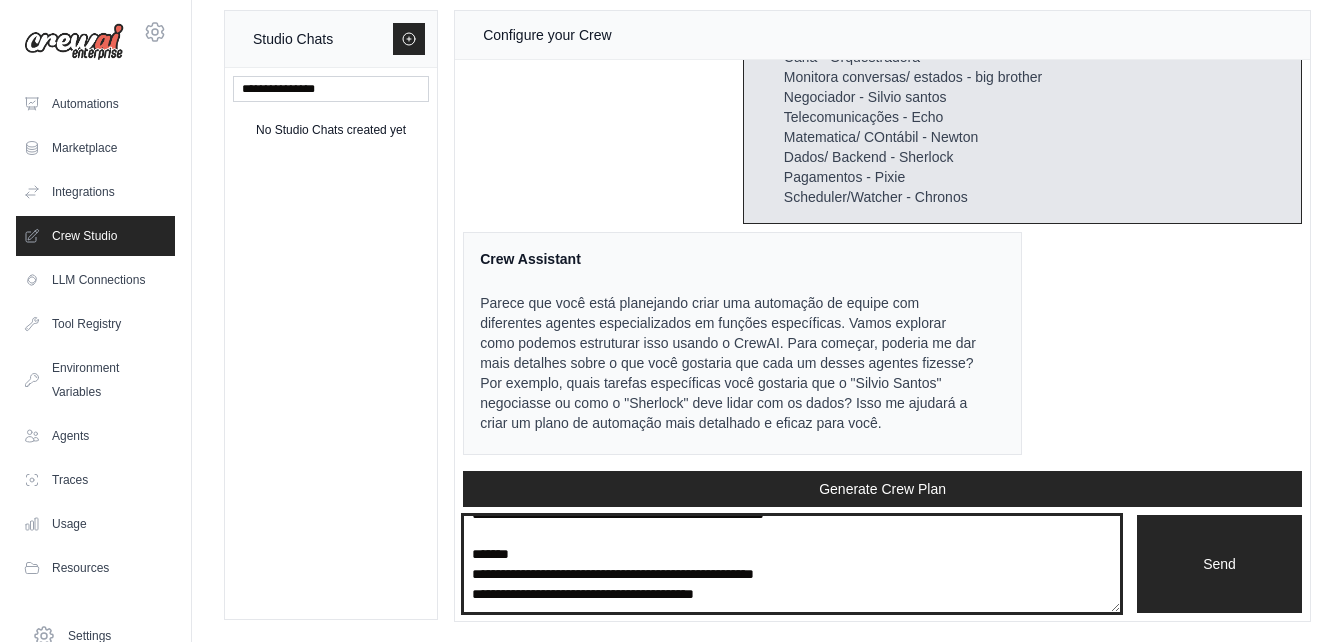 click at bounding box center [792, 564] 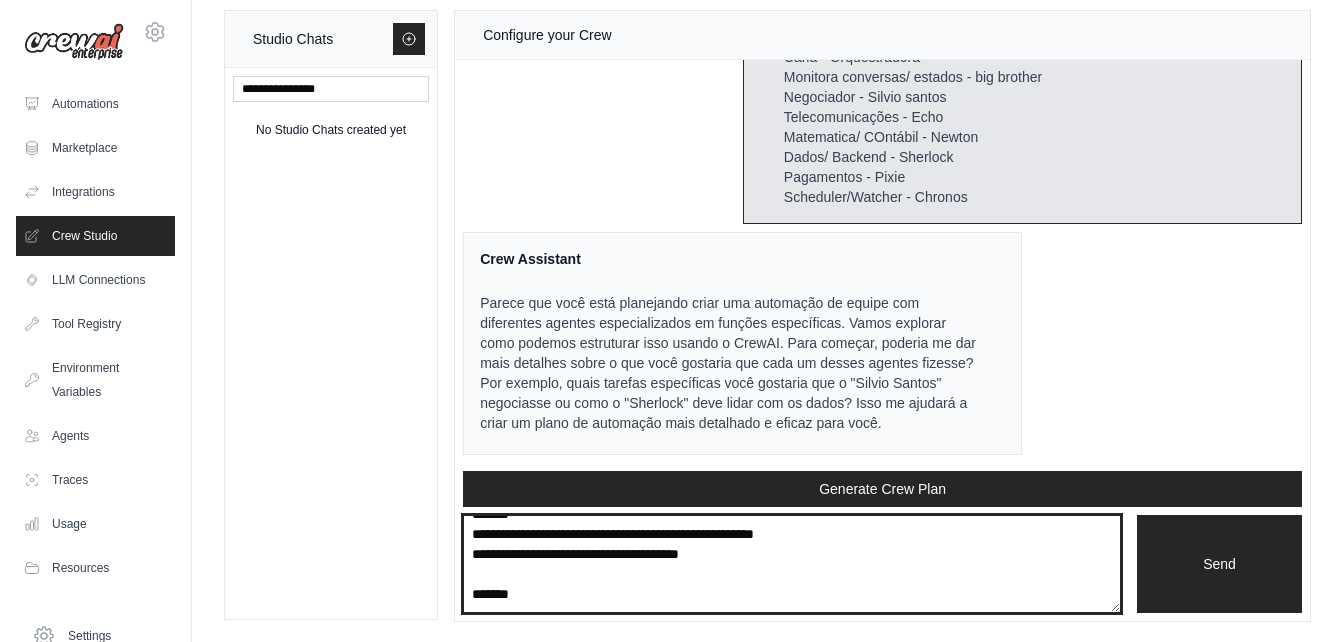 scroll, scrollTop: 570, scrollLeft: 0, axis: vertical 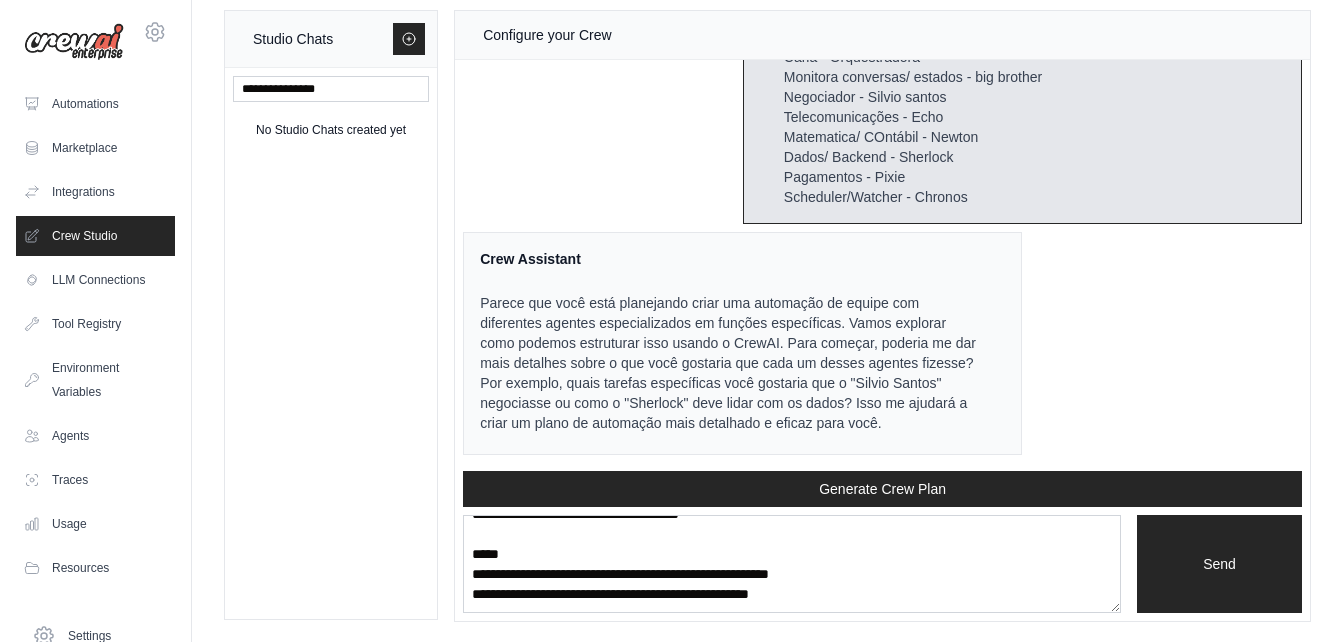 click on "Crew Assistant Hey there, what are you trying to accomplish and what kind of automation you want to build? Keep in mind that the tools available for the agents will taking into account the environment variables defined, so make sure to set those. You Eu posso falar em portugues com você? Crew Assistant Claro, você pode falar em português! Como posso ajudar você a construir uma automação de equipe com o CrewAI?
You Carla - Orquestradora Monitora conversas/ estados - big brother Negociador - Silvio santos Telecomunicações - Echo Matematica/ COntábil - Newton Dados/ Backend - Sherlock Pagamentos - Pixie Scheduler/Watcher - Chronos Crew Assistant" at bounding box center [882, 265] 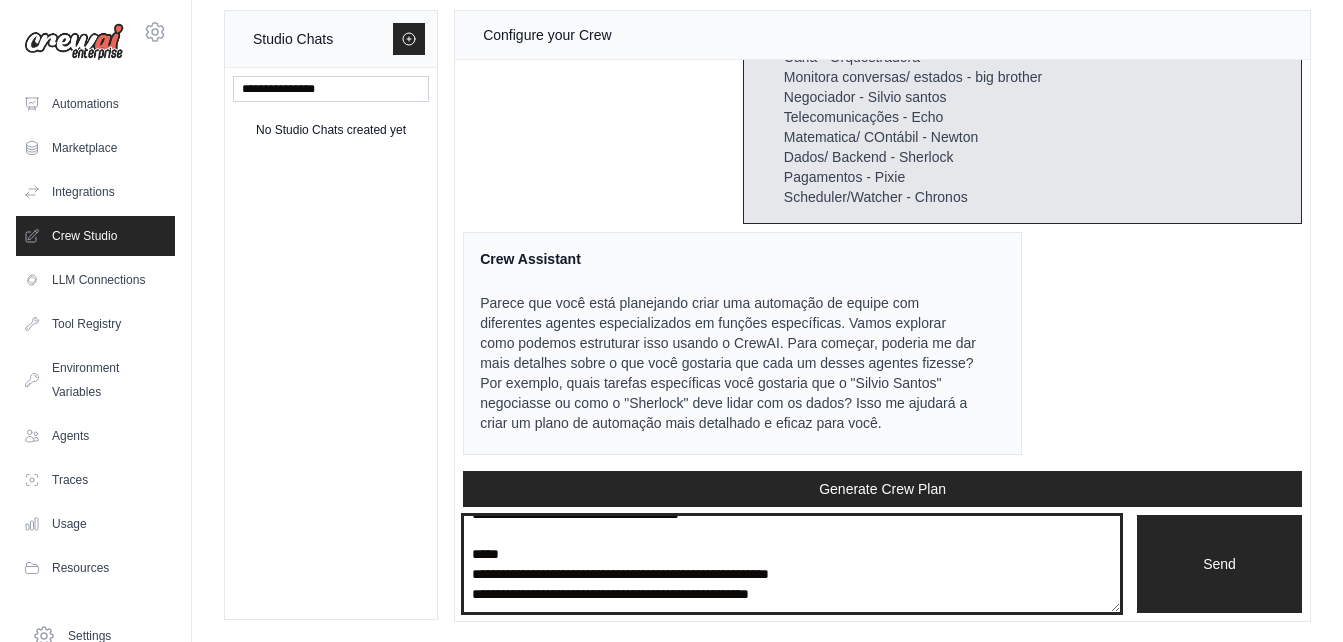 click at bounding box center [792, 564] 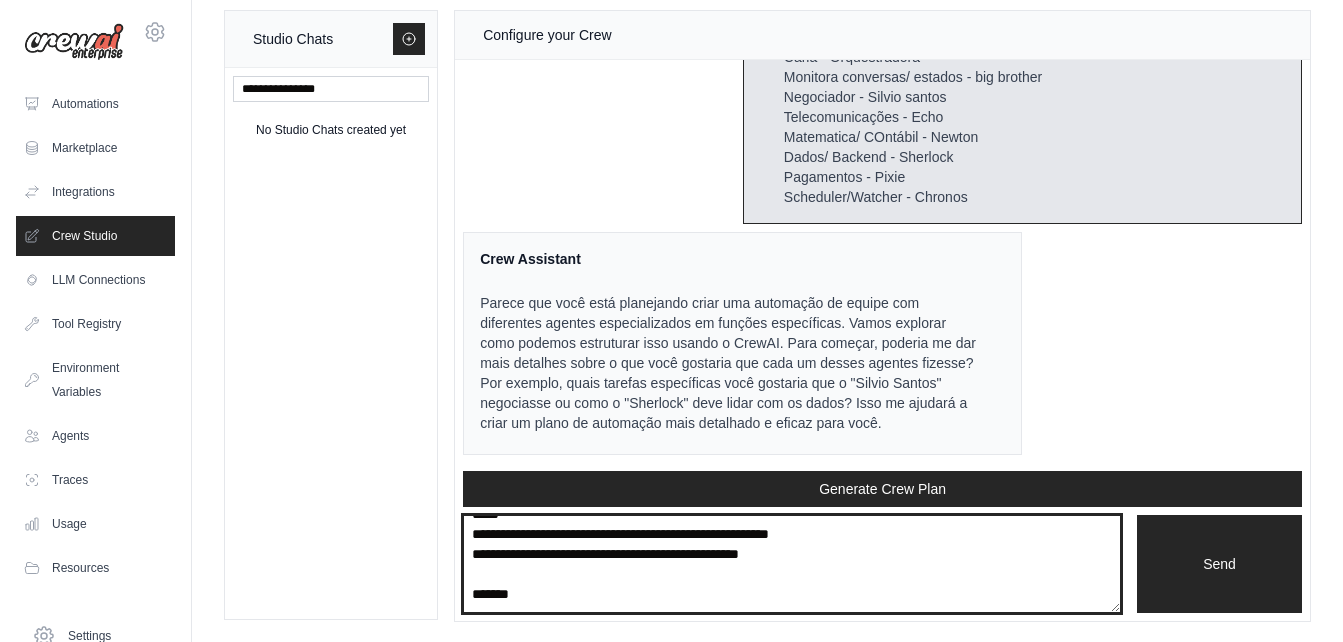 paste on "**********" 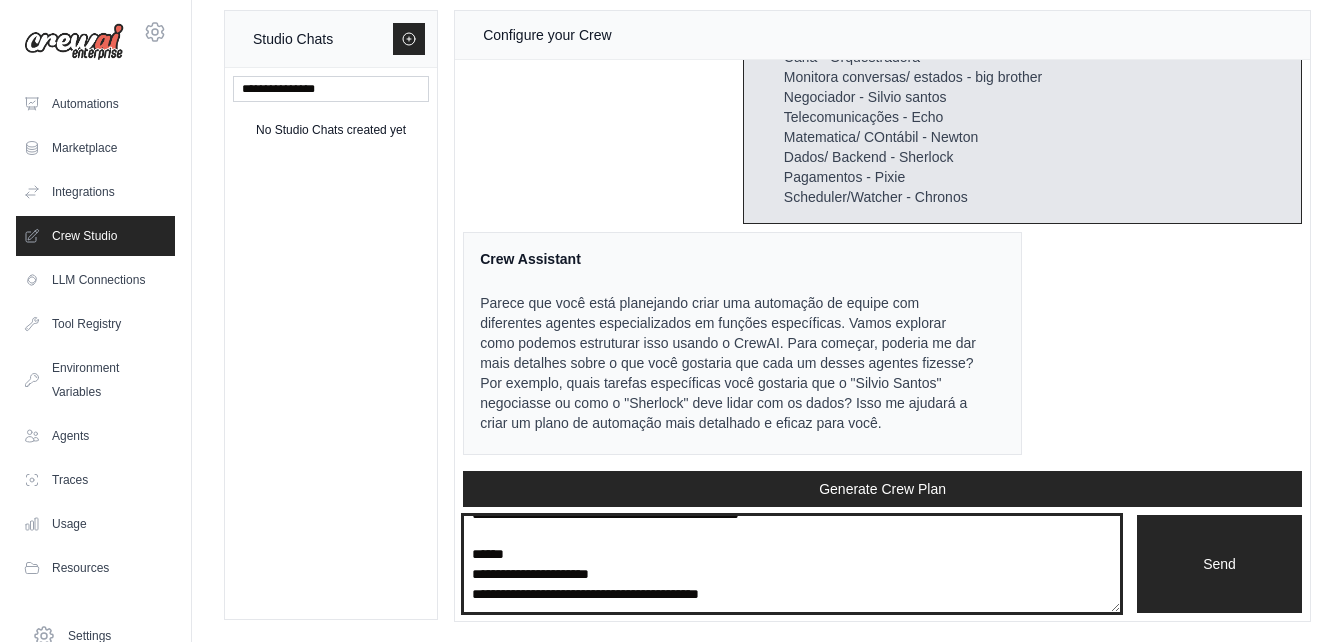 scroll, scrollTop: 710, scrollLeft: 0, axis: vertical 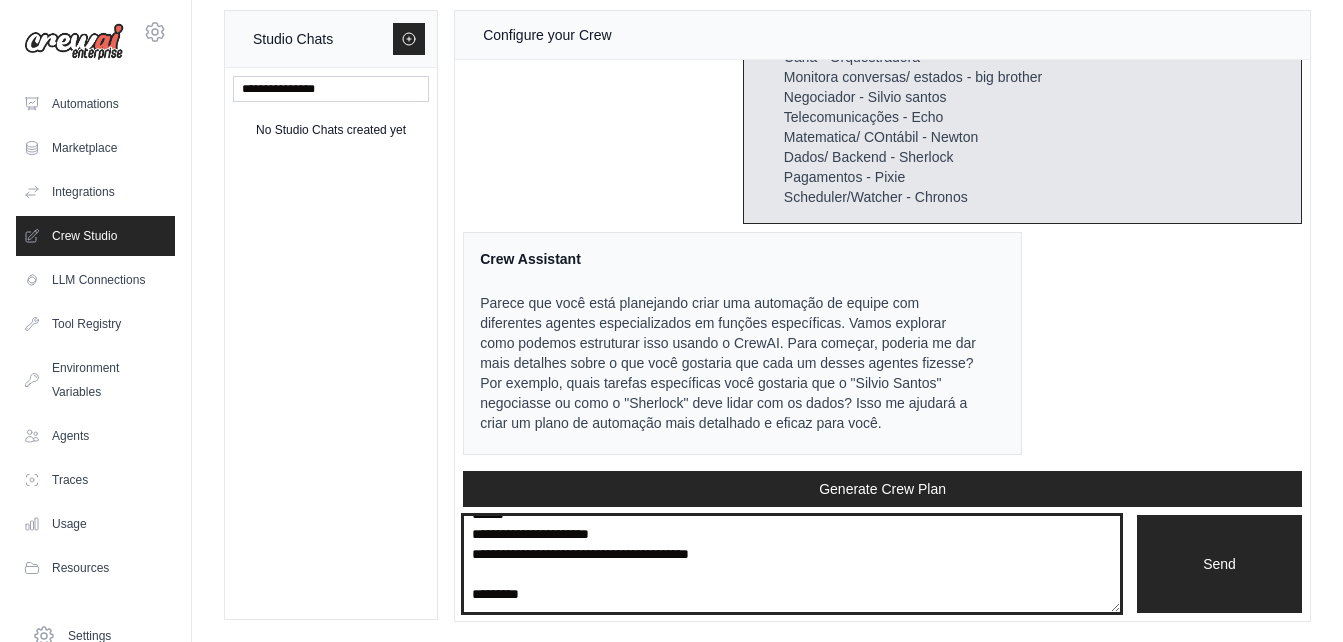 paste on "**********" 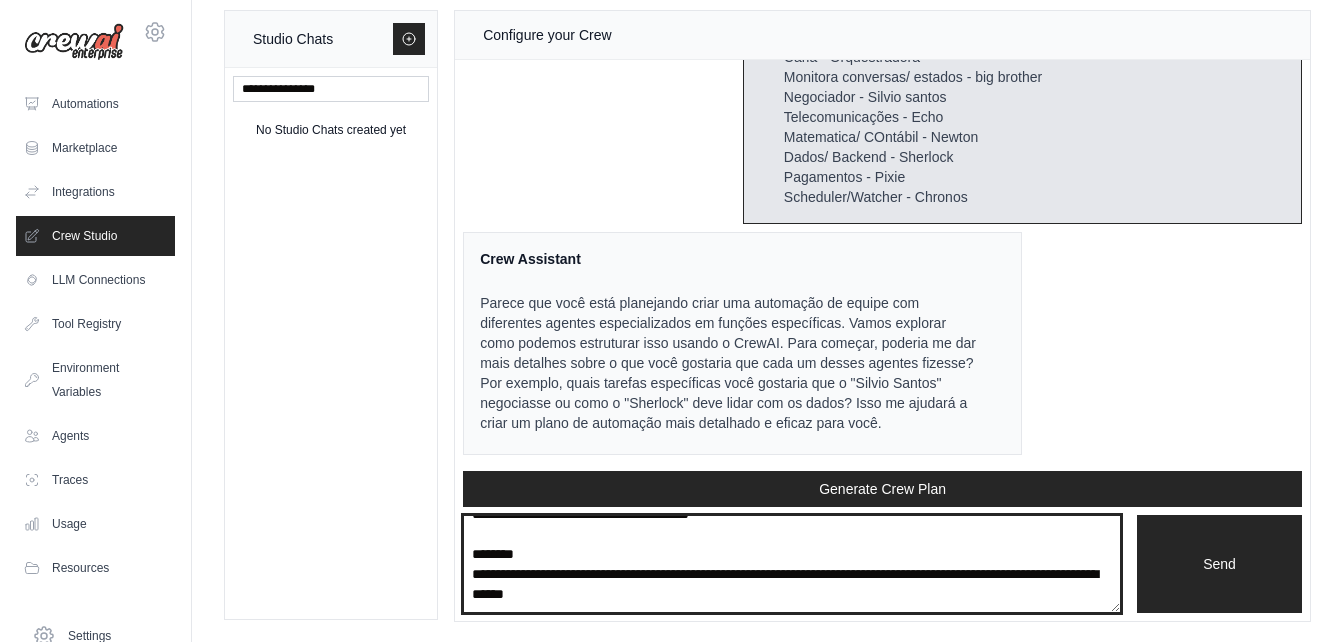 scroll, scrollTop: 770, scrollLeft: 0, axis: vertical 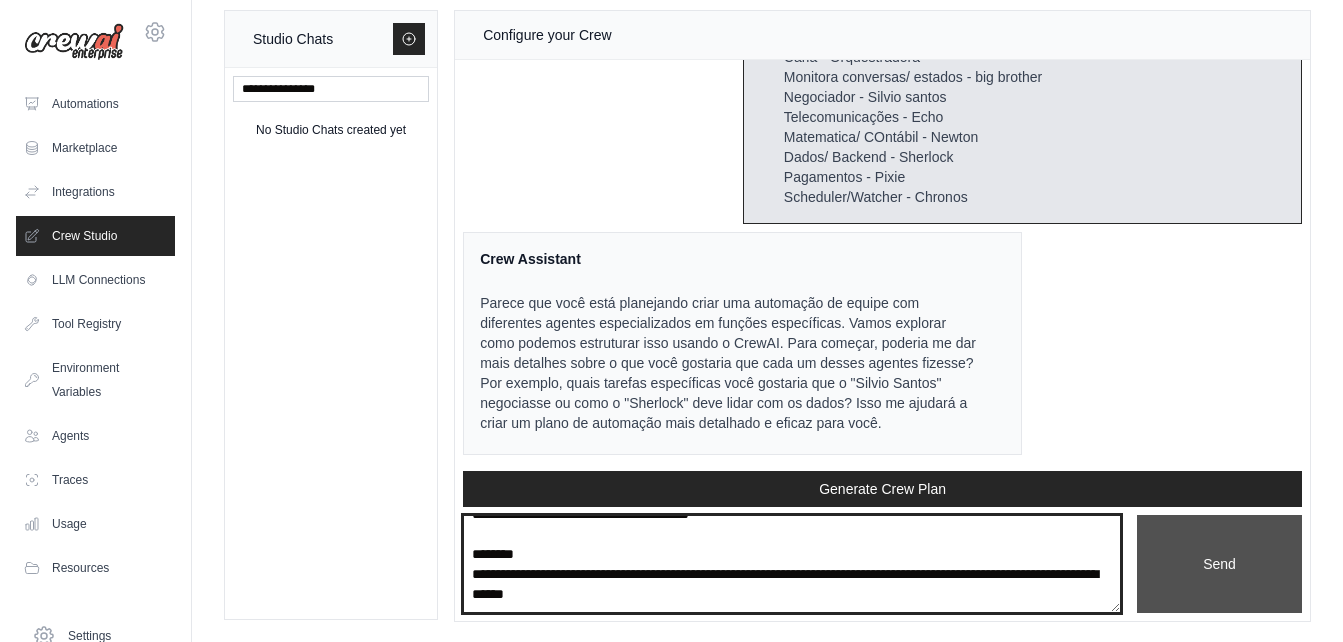 type on "**********" 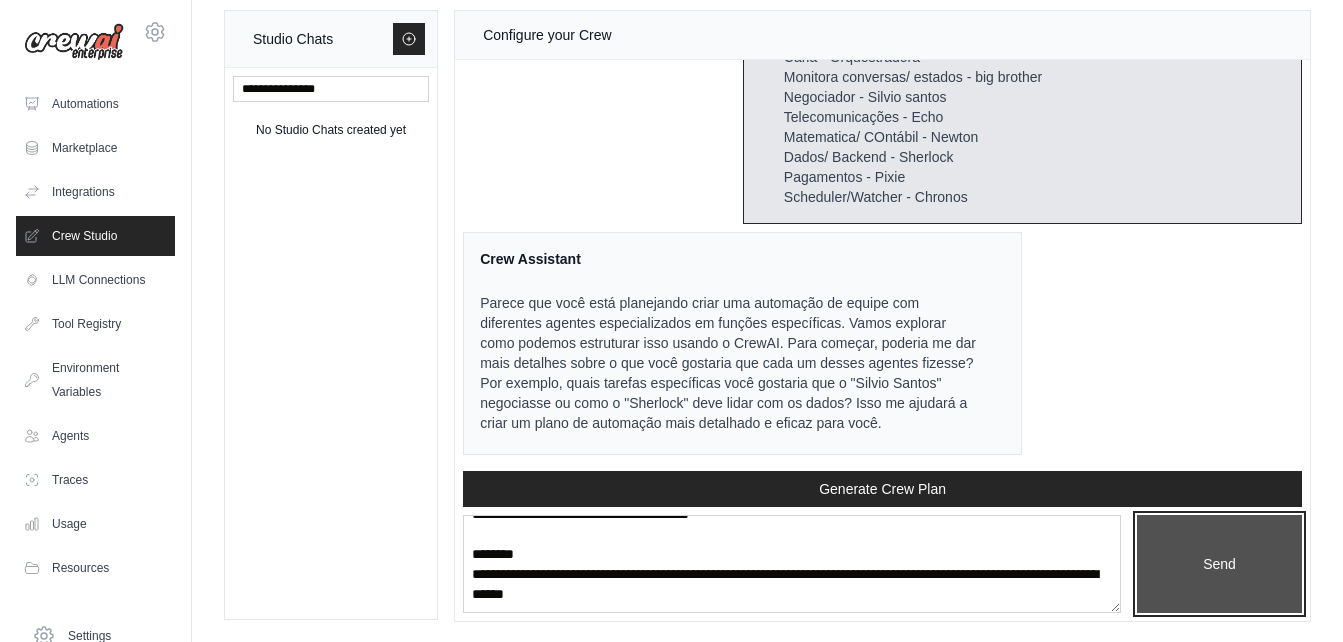 click on "Send" at bounding box center [1219, 564] 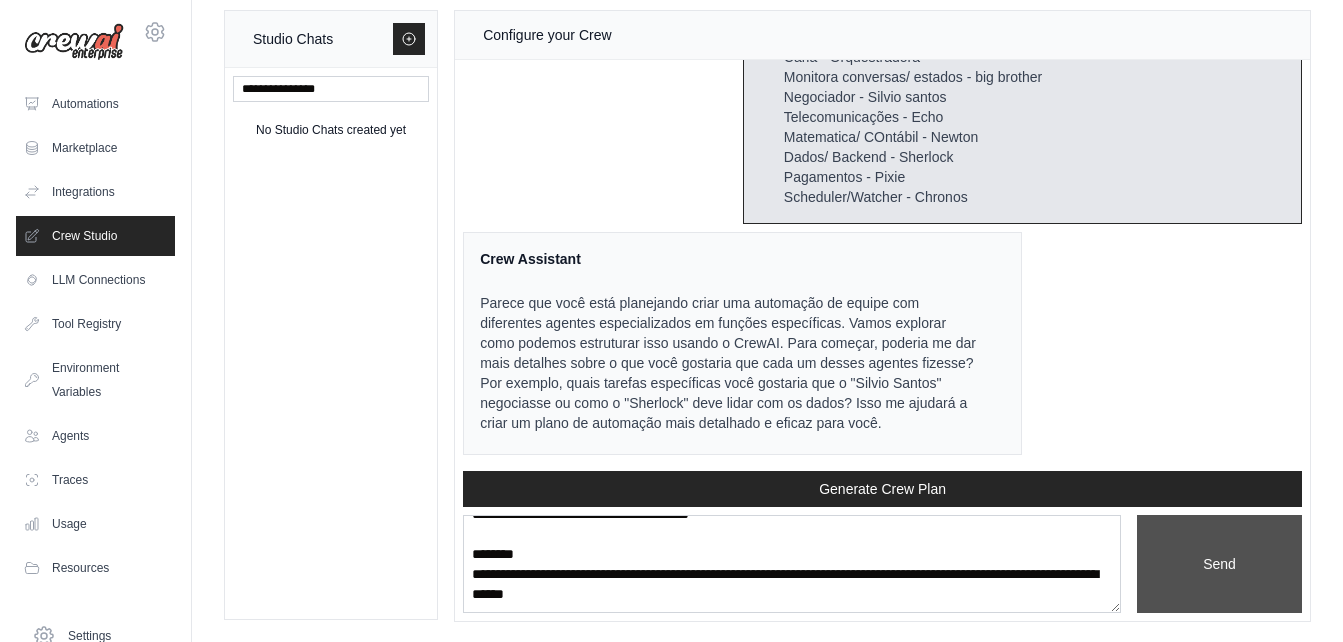 type 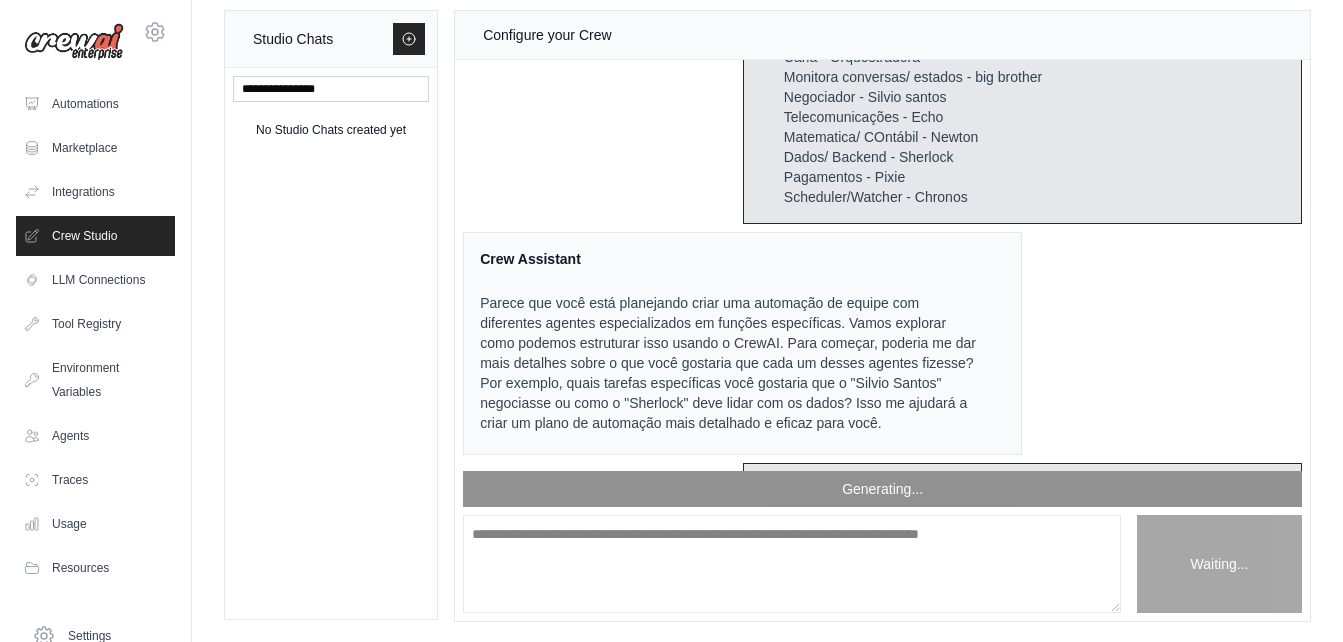 scroll, scrollTop: 0, scrollLeft: 0, axis: both 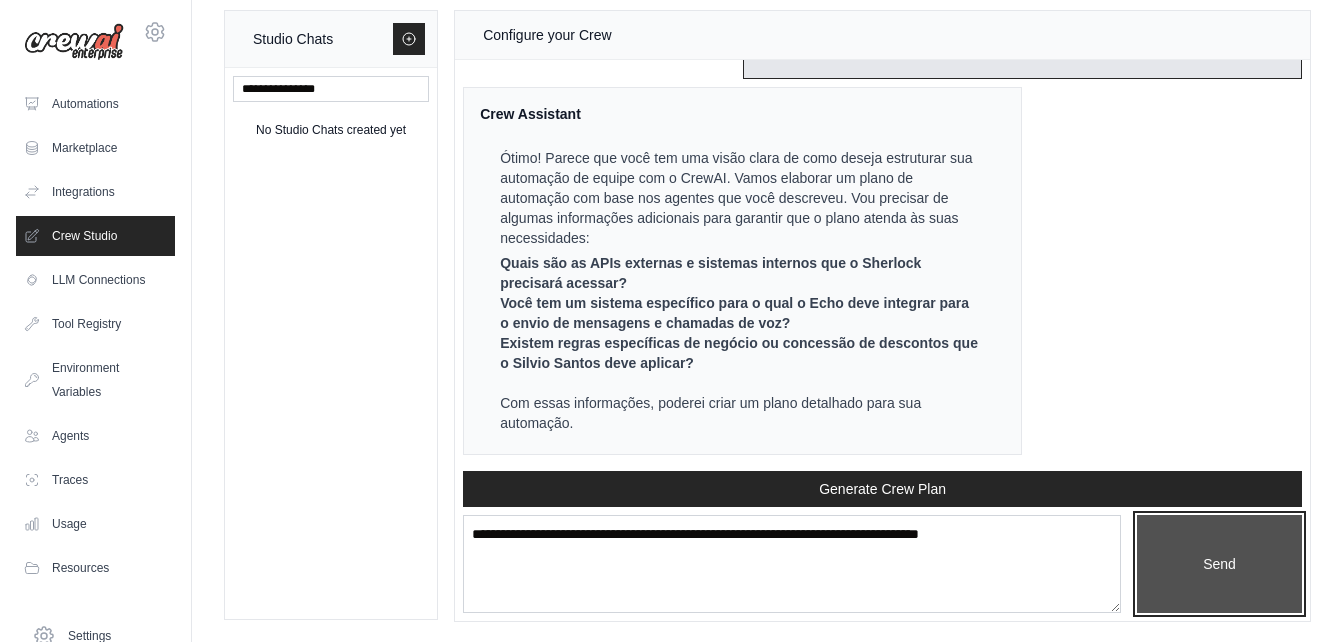 click on "Send" at bounding box center [1219, 564] 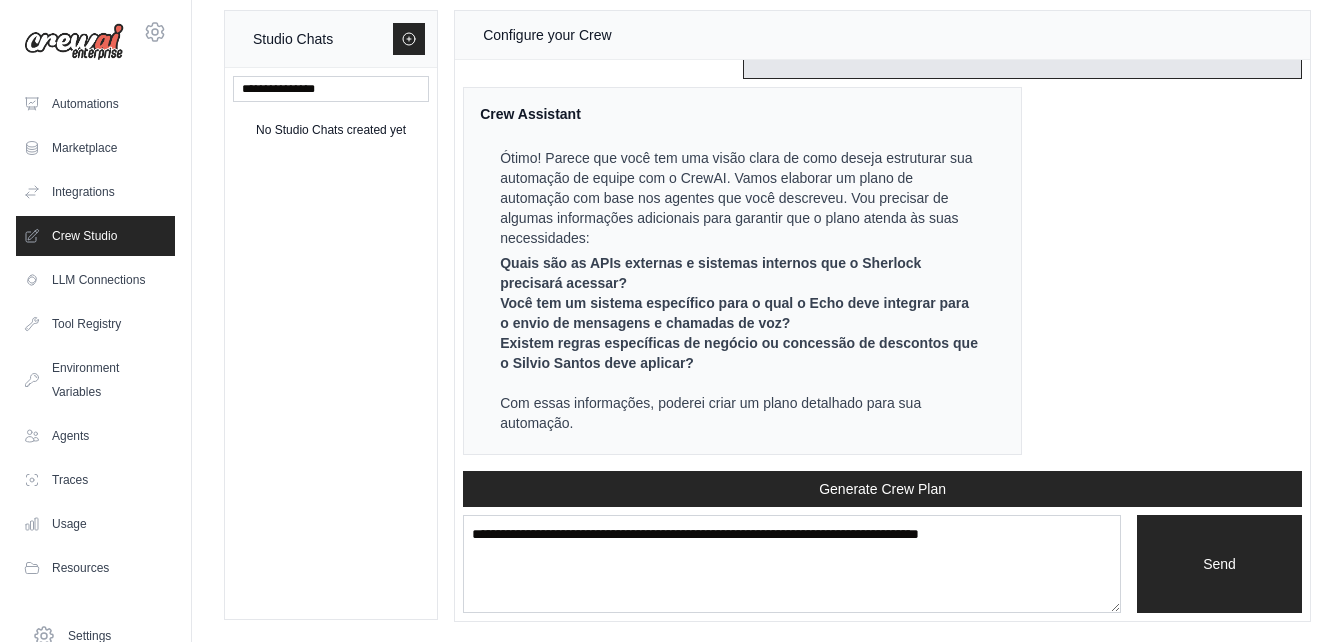 click on "Configure your Crew" at bounding box center (882, 35) 